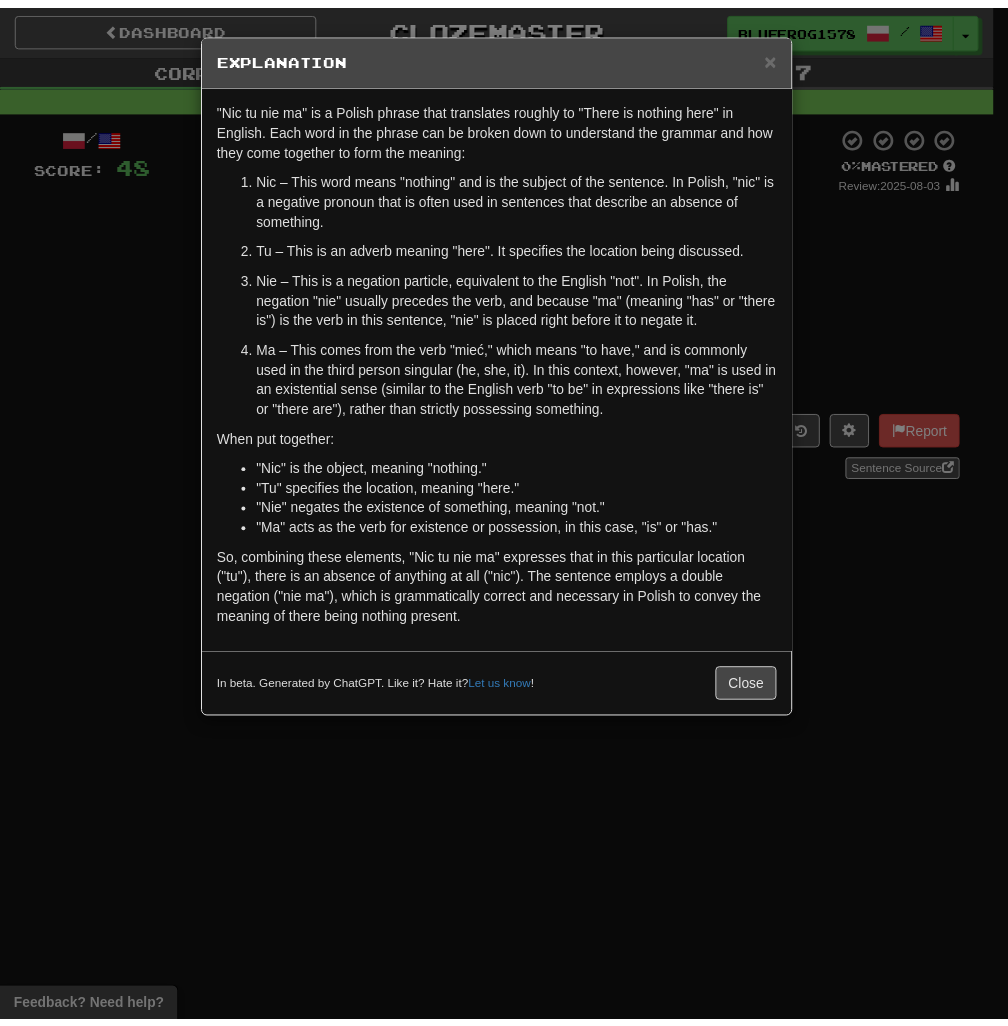scroll, scrollTop: 0, scrollLeft: 0, axis: both 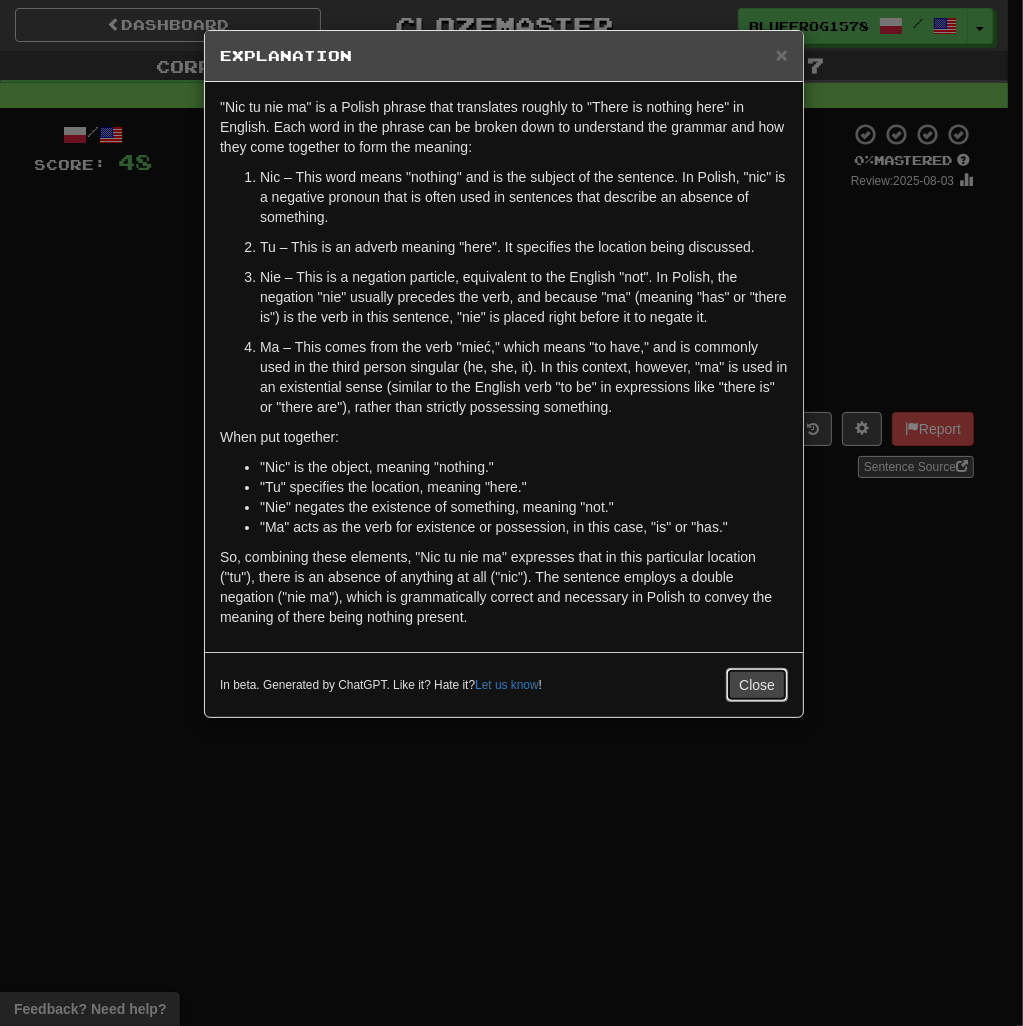 click on "Close" at bounding box center [757, 685] 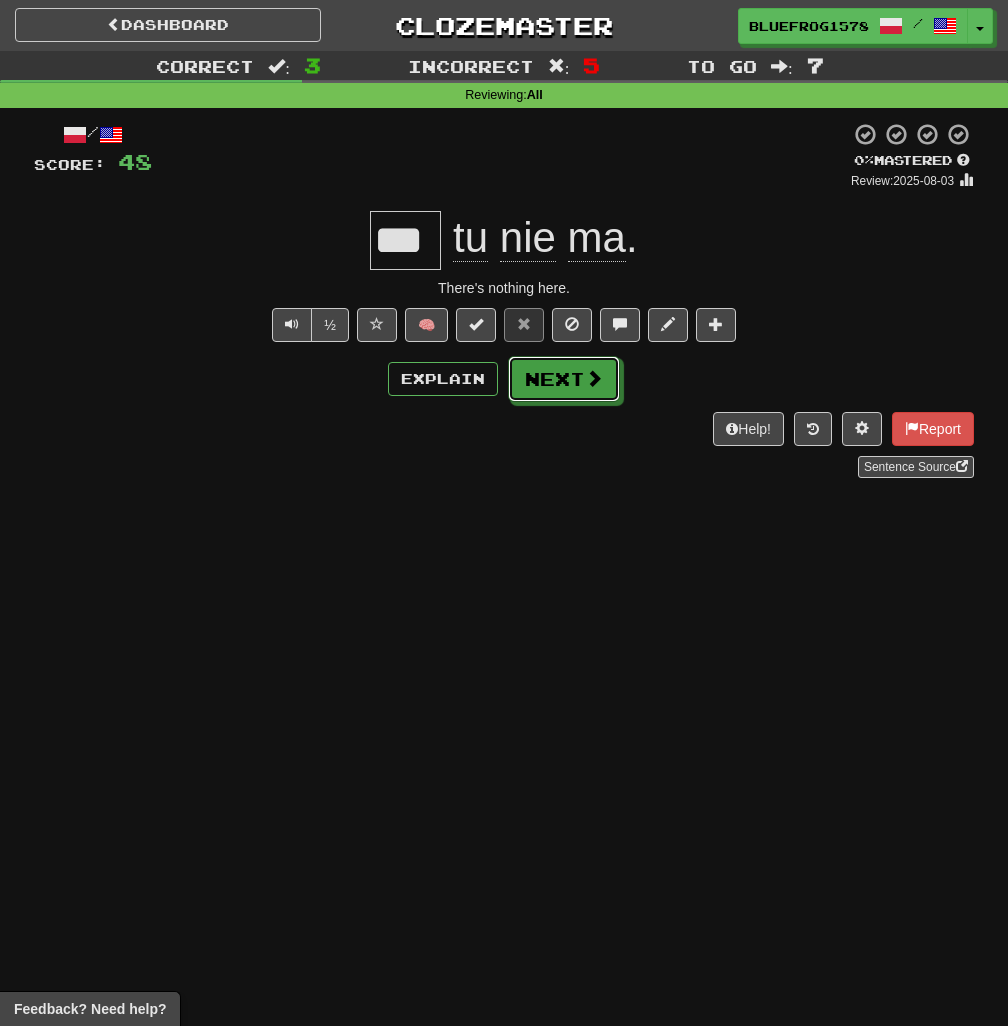 click on "Next" at bounding box center (564, 379) 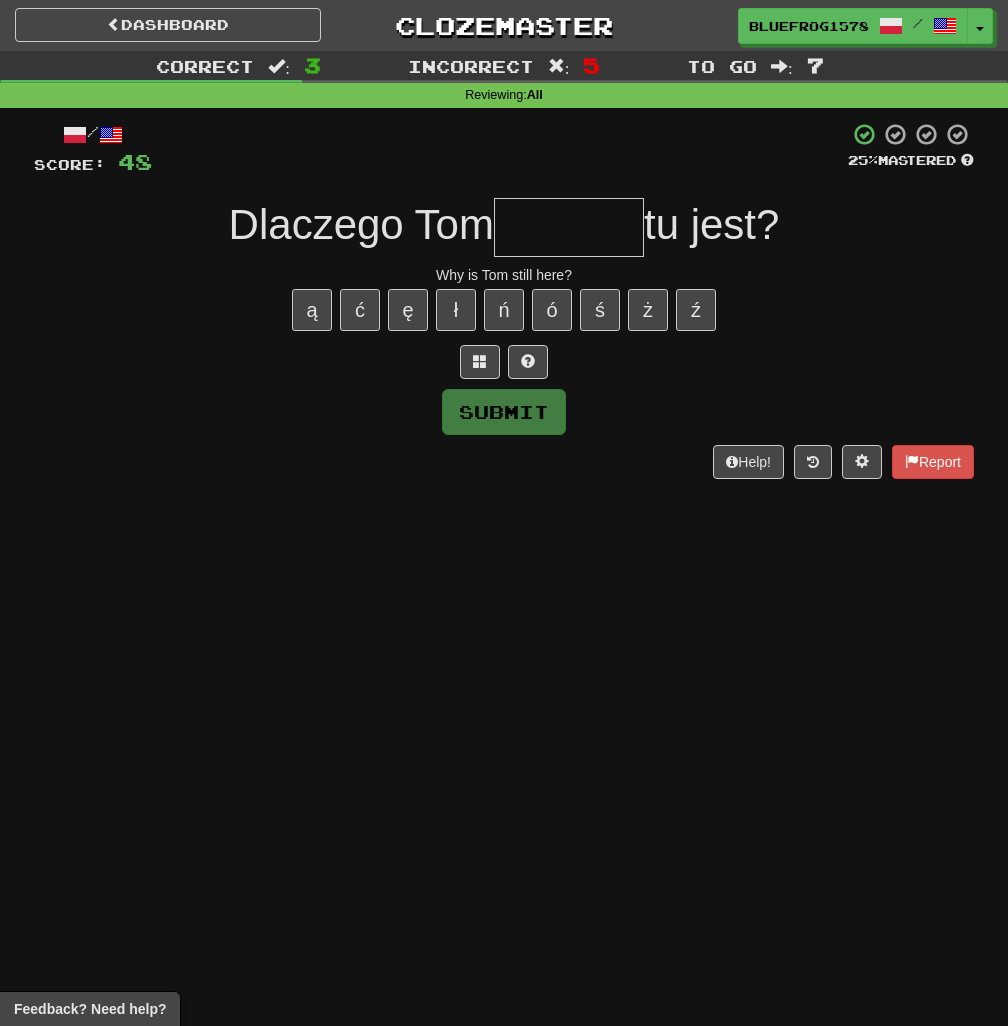 click at bounding box center (569, 227) 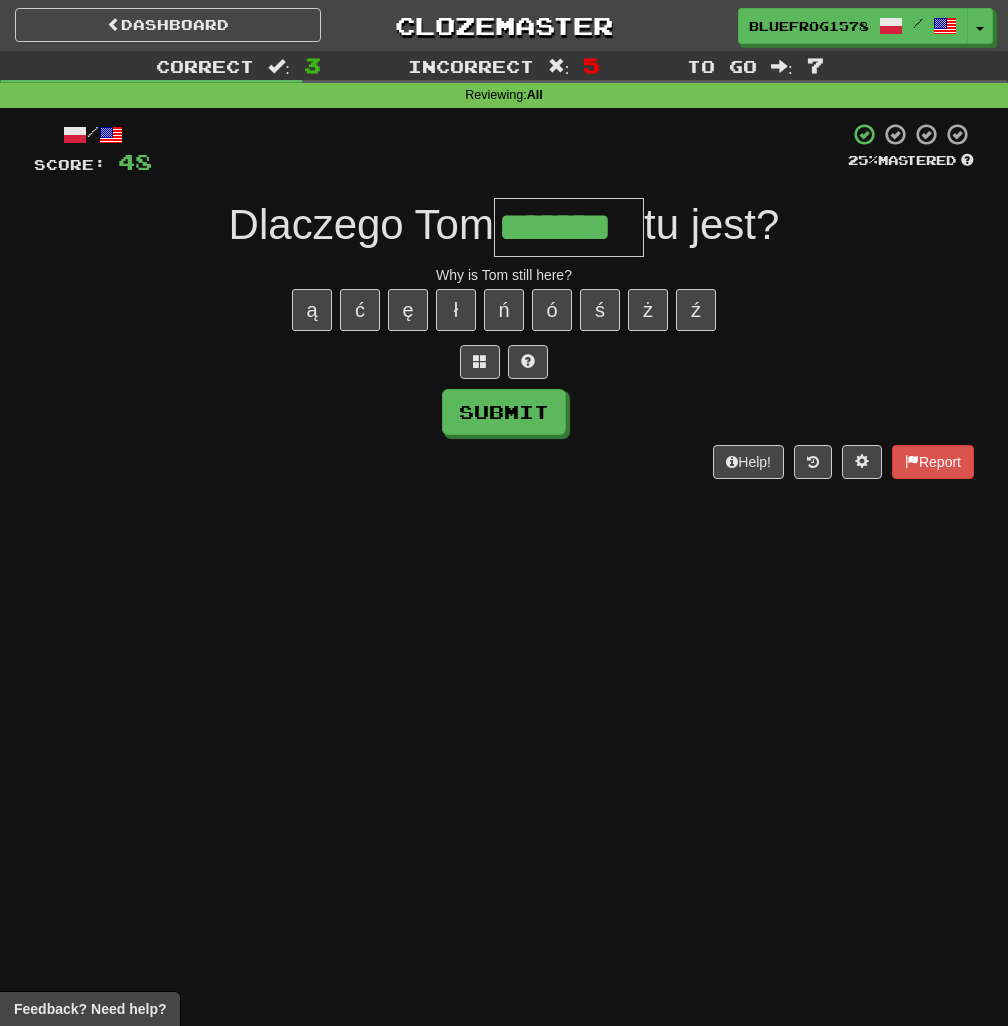 type on "*******" 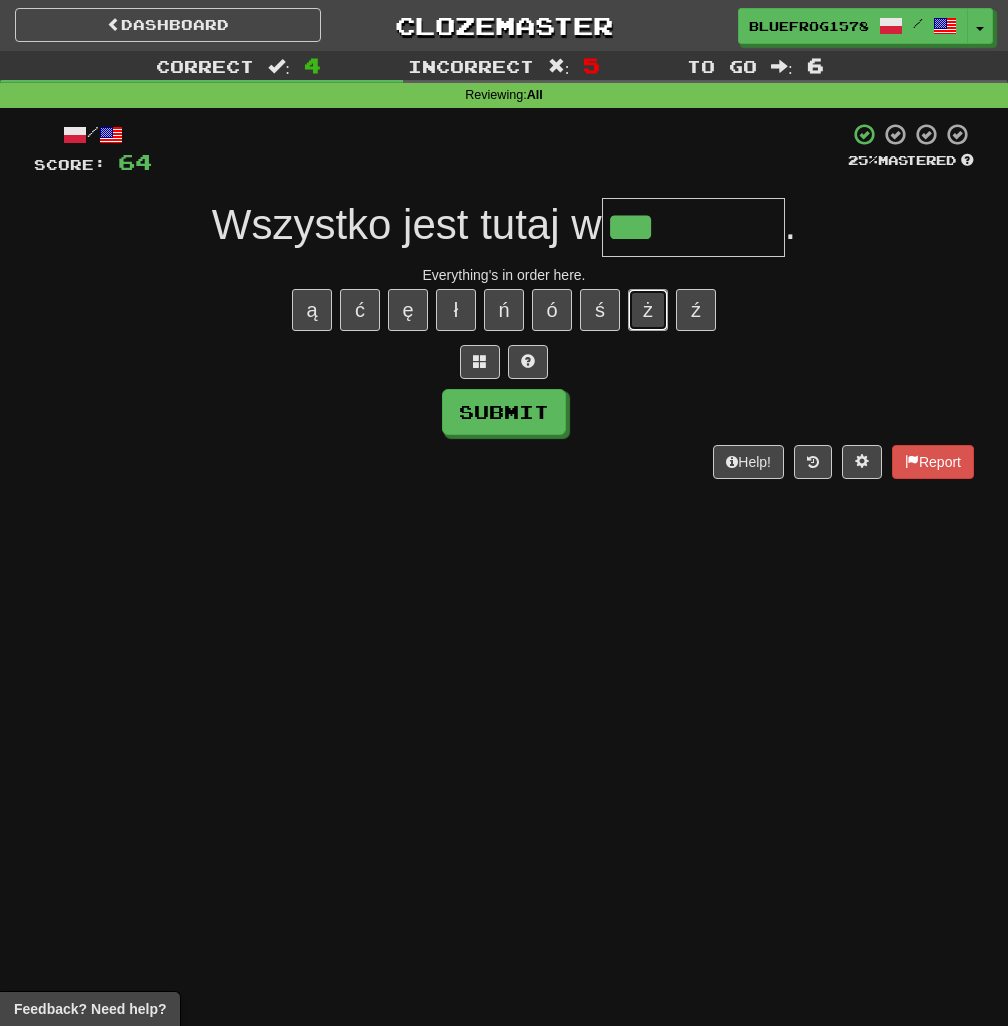click on "ż" at bounding box center (648, 310) 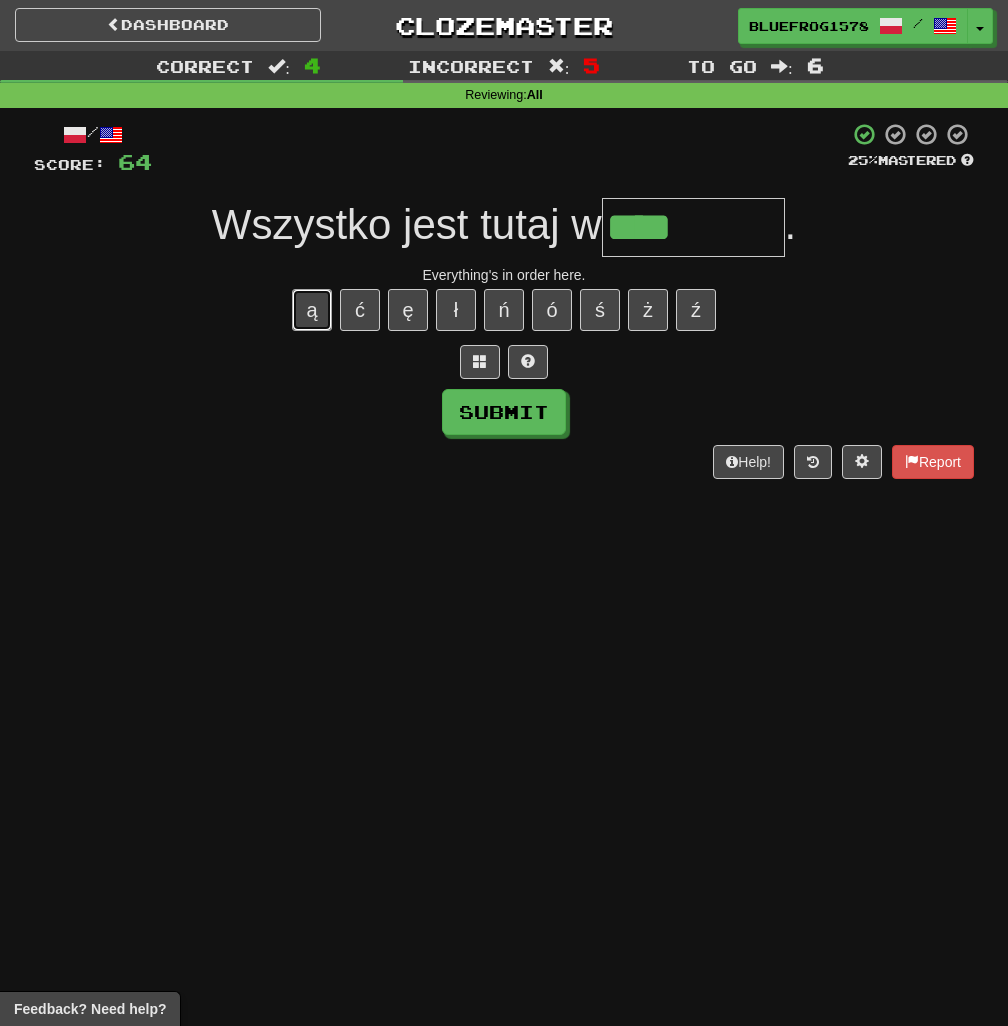 click on "ą" at bounding box center (312, 310) 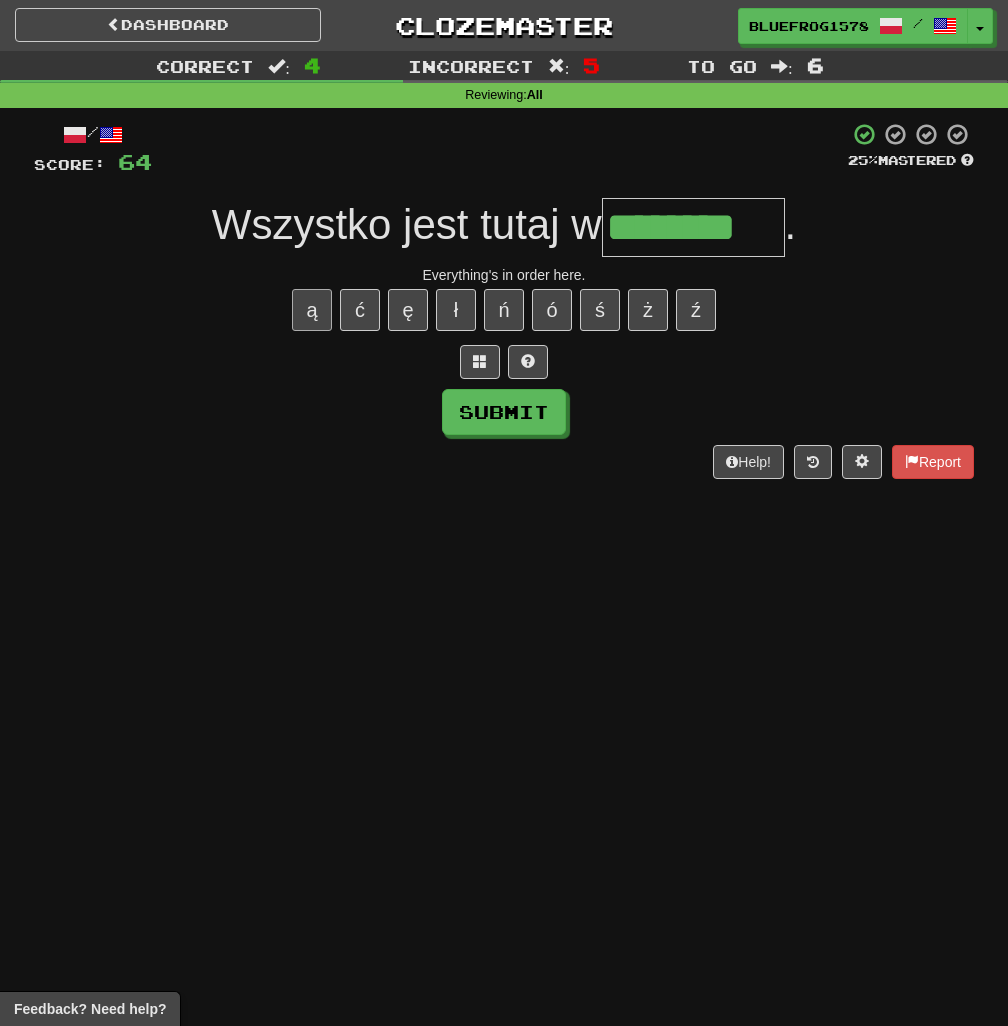 type on "********" 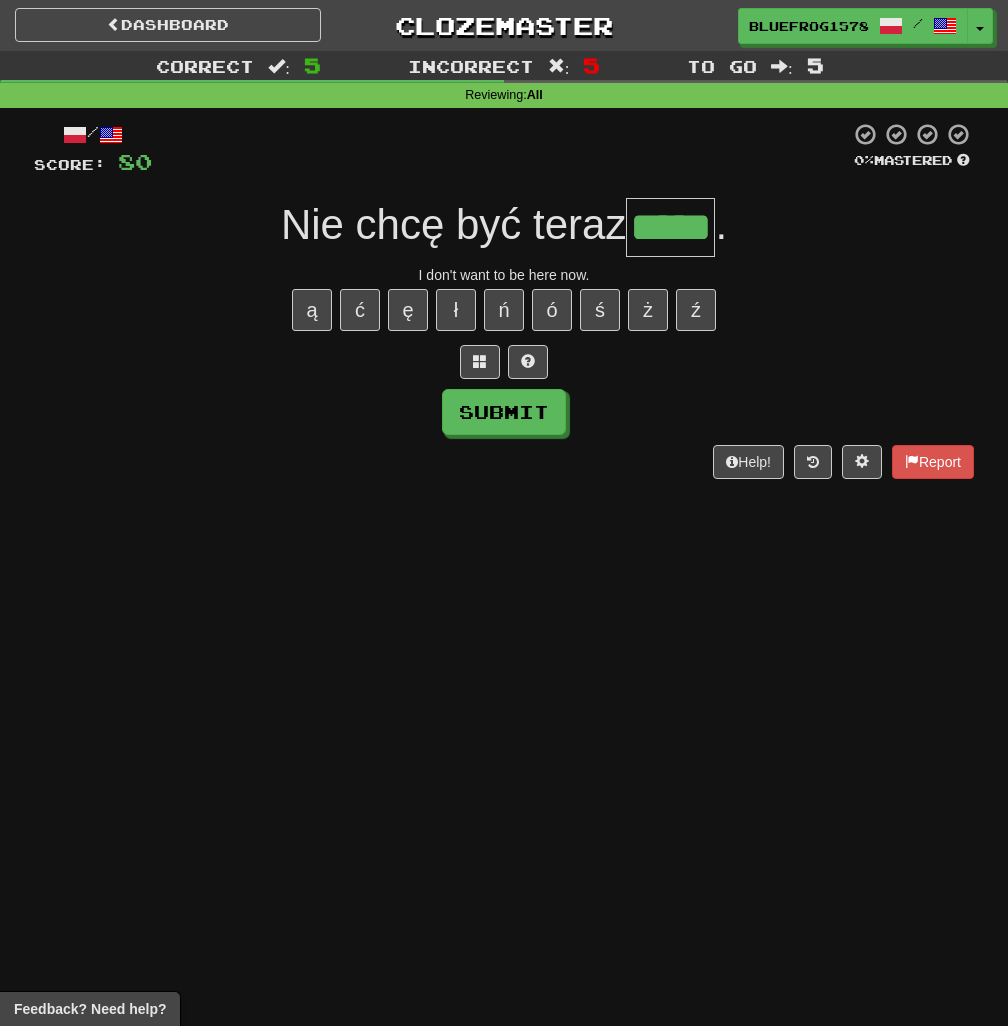 type on "*****" 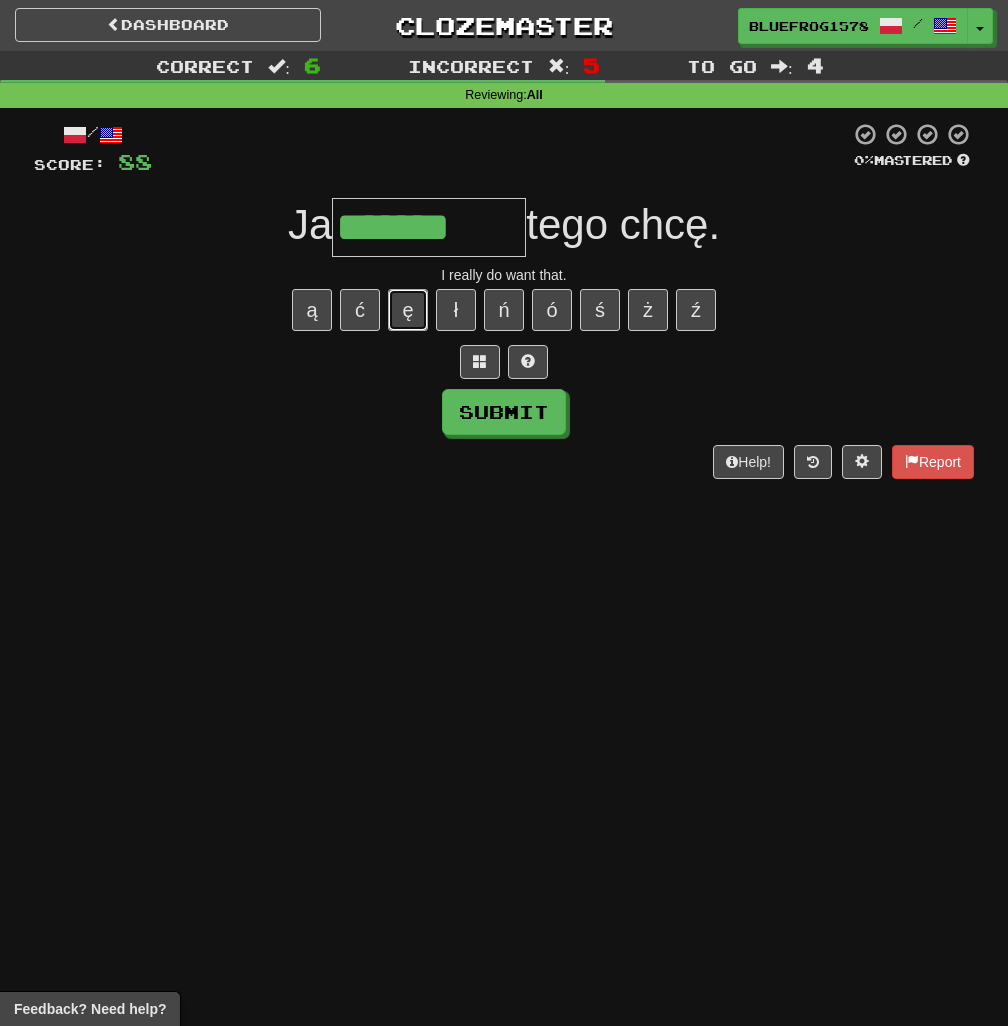 click on "ę" at bounding box center (408, 310) 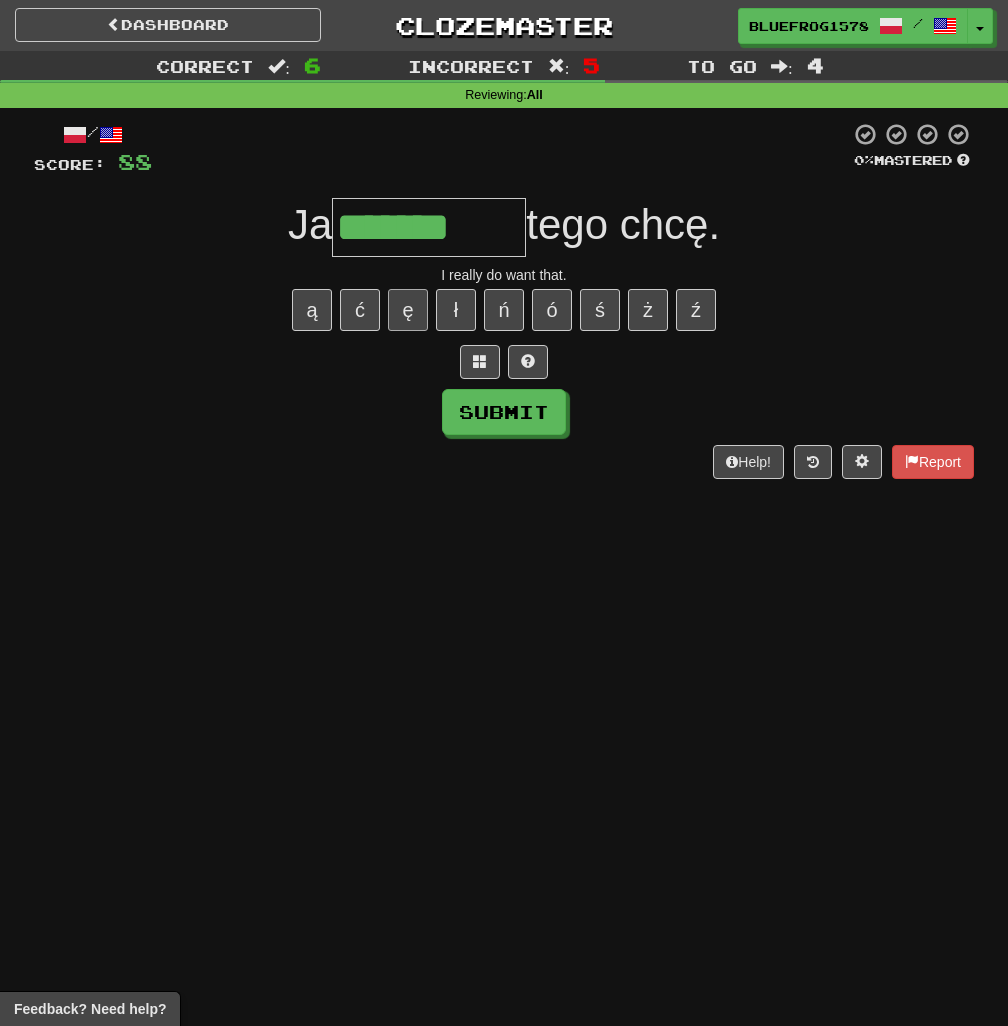 type on "********" 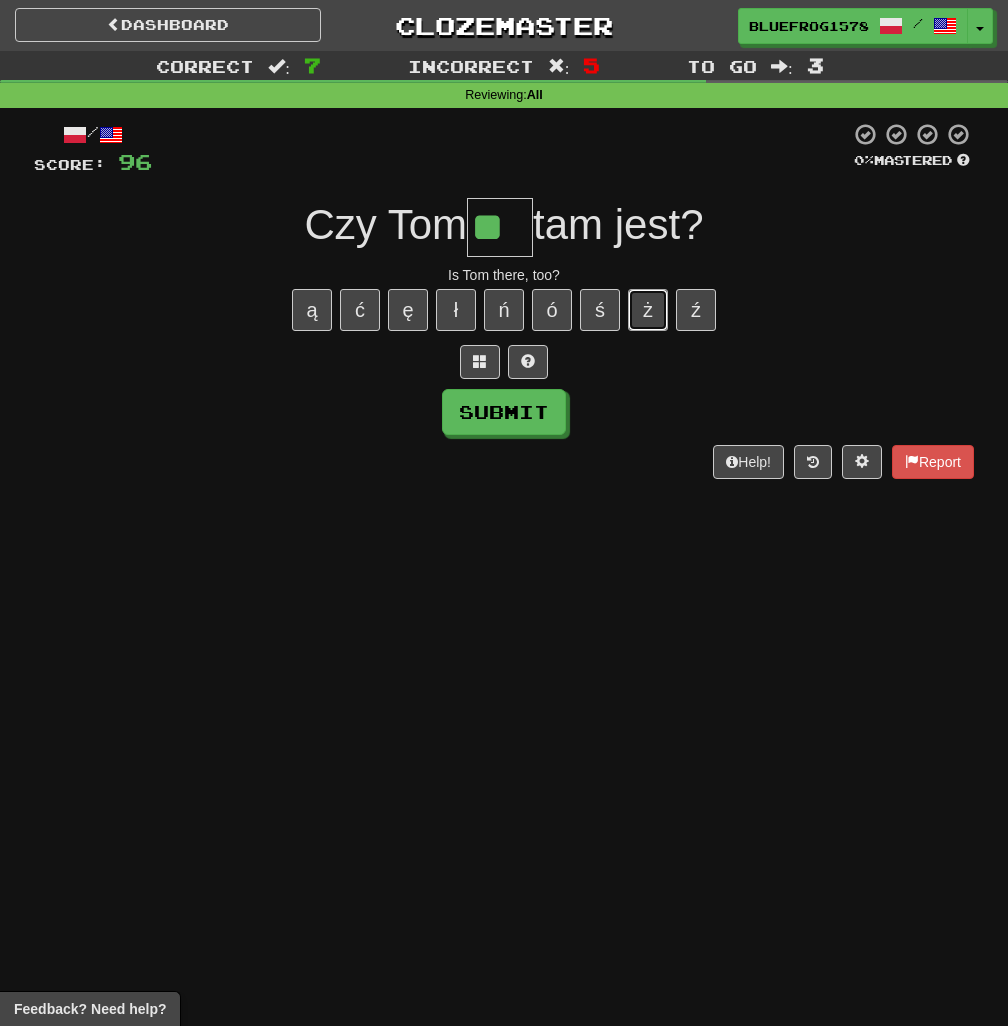 click on "ż" at bounding box center [648, 310] 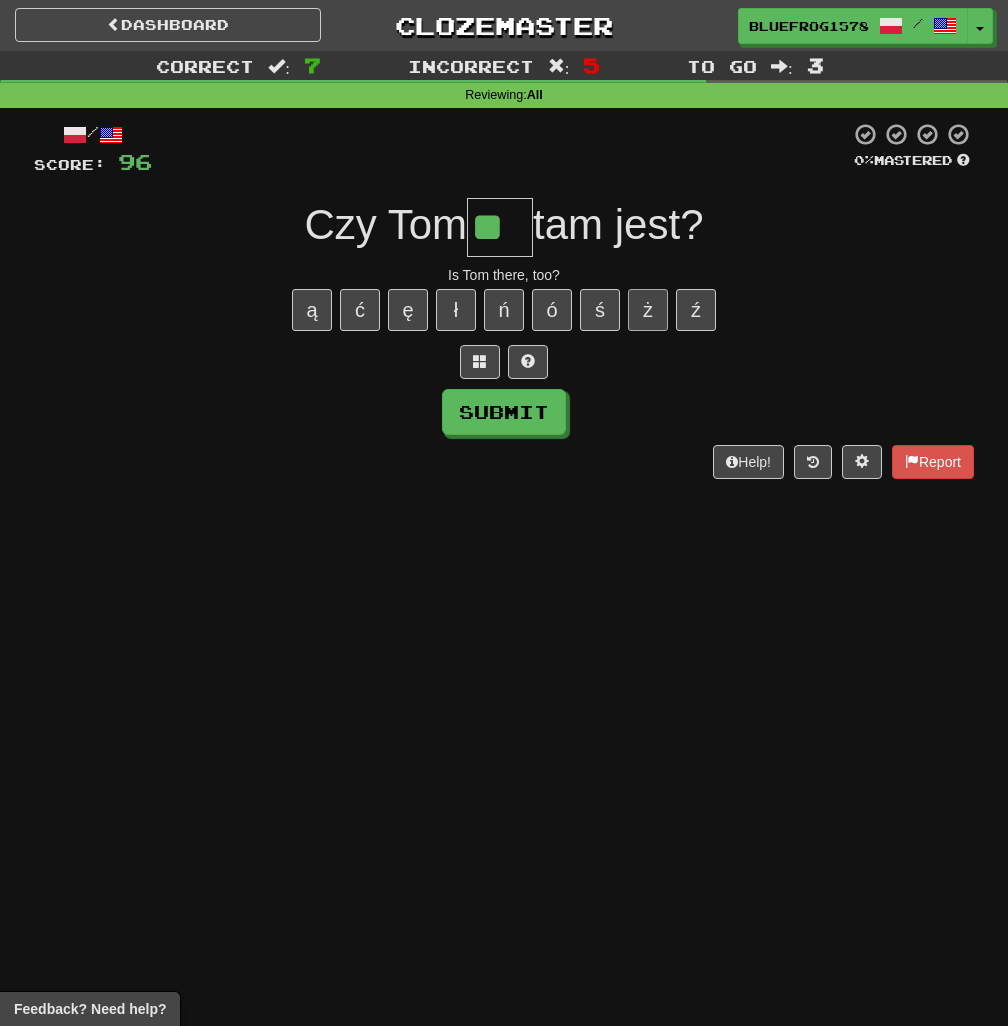 type on "***" 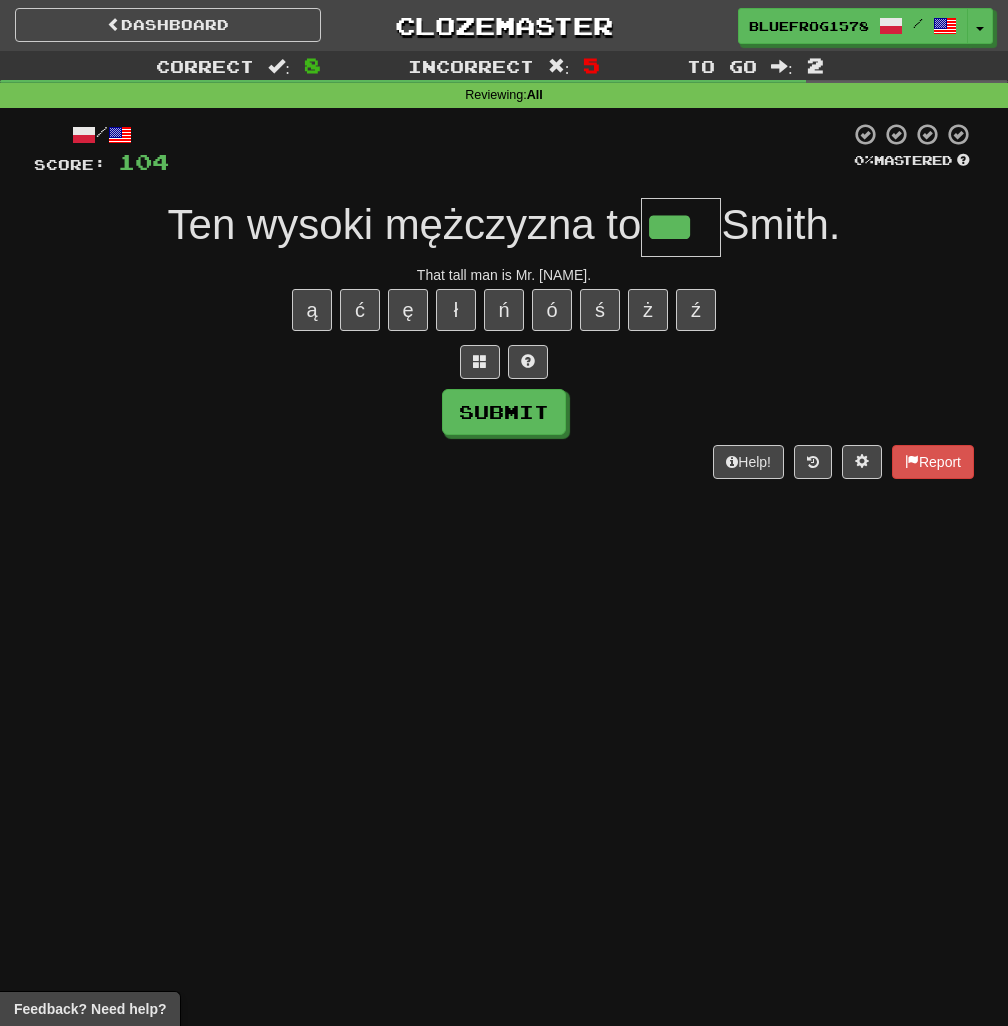 scroll, scrollTop: 0, scrollLeft: 0, axis: both 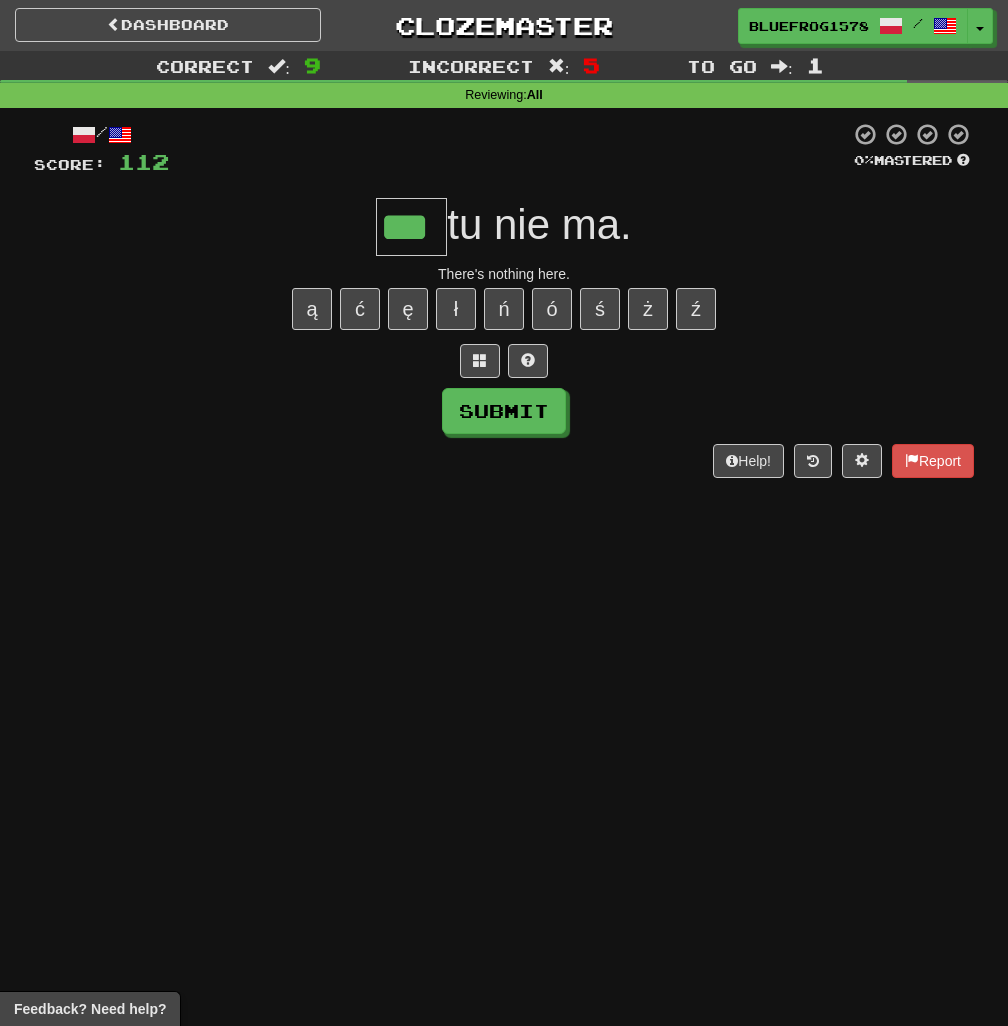 type on "***" 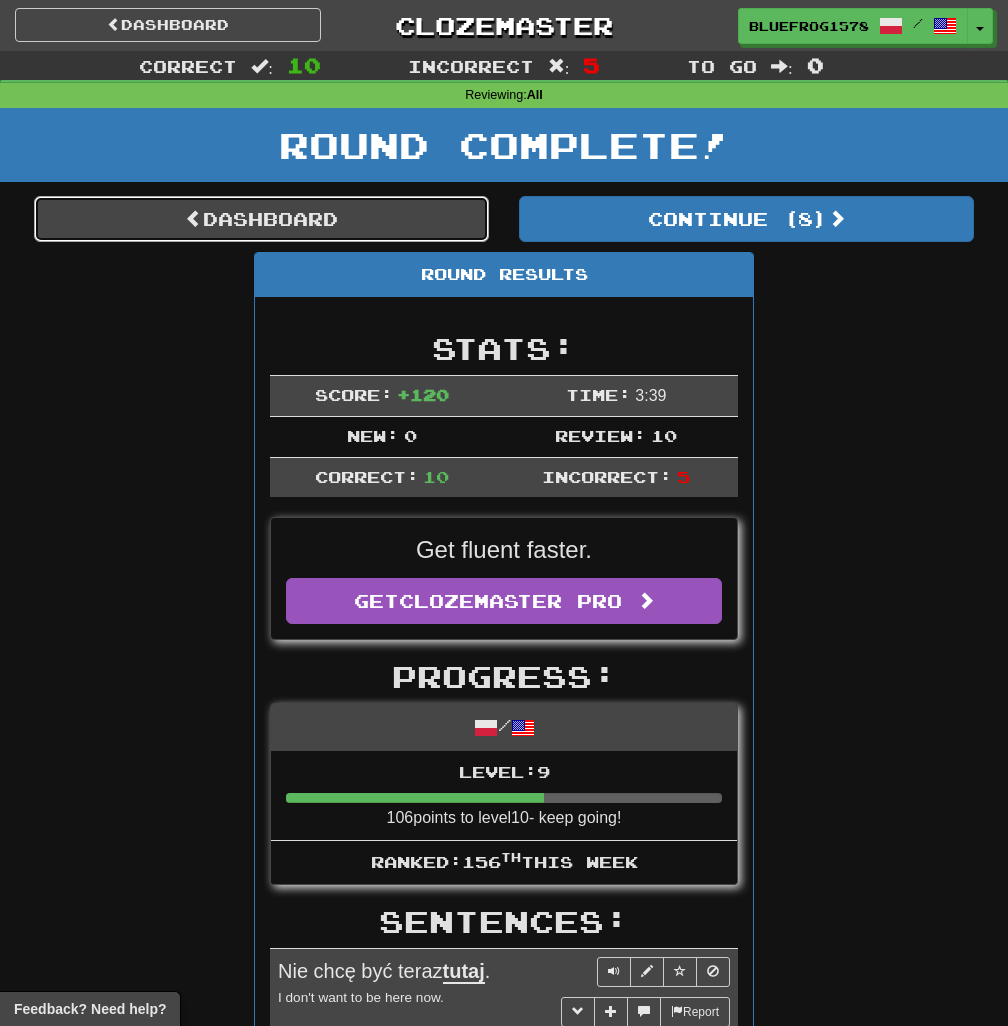 click on "Dashboard" at bounding box center (261, 219) 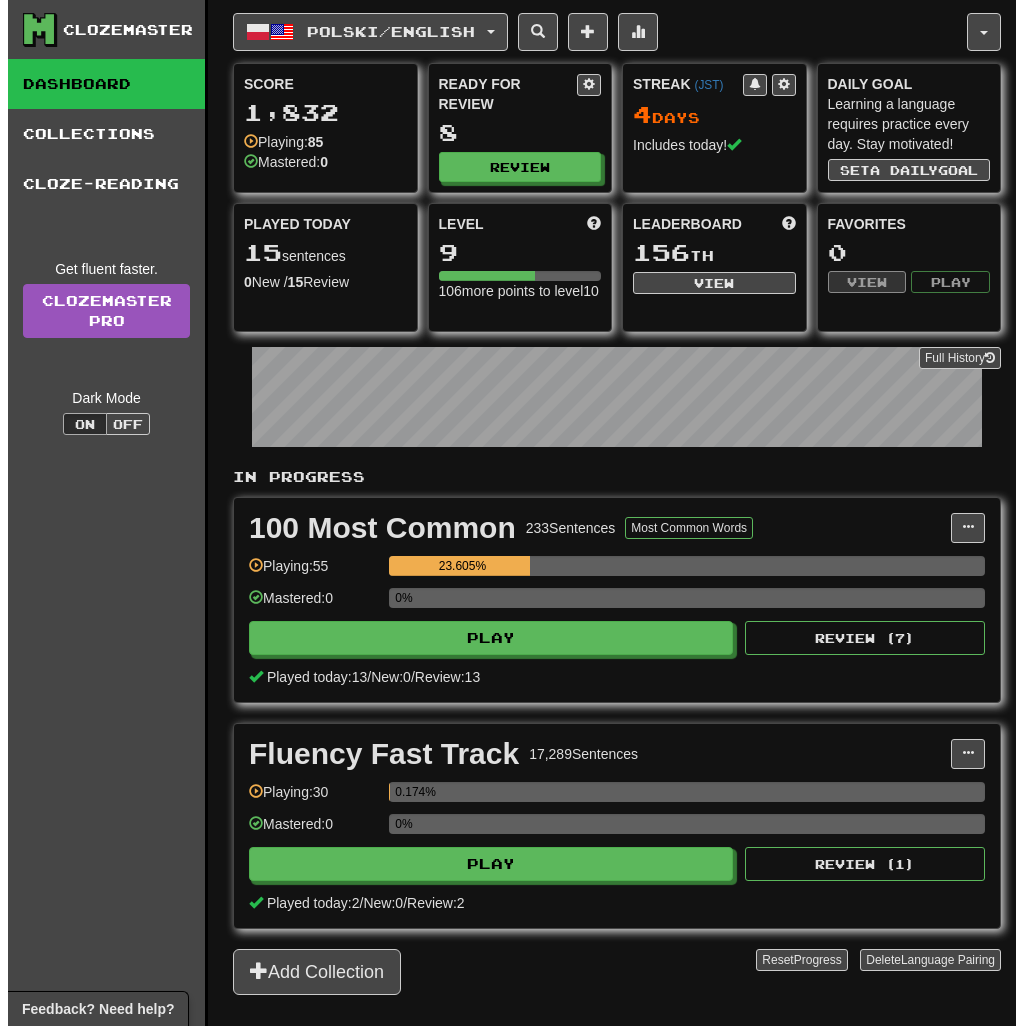 scroll, scrollTop: 0, scrollLeft: 0, axis: both 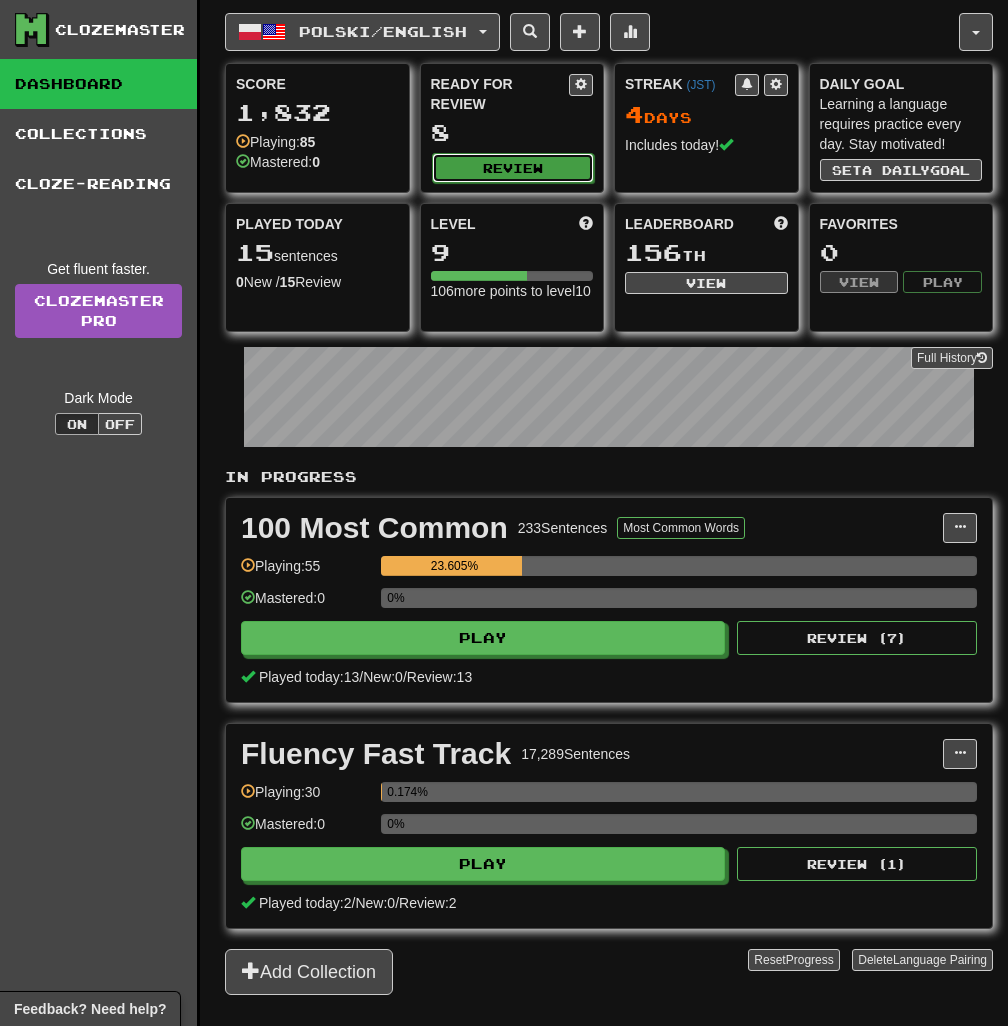 click on "Review" at bounding box center (513, 168) 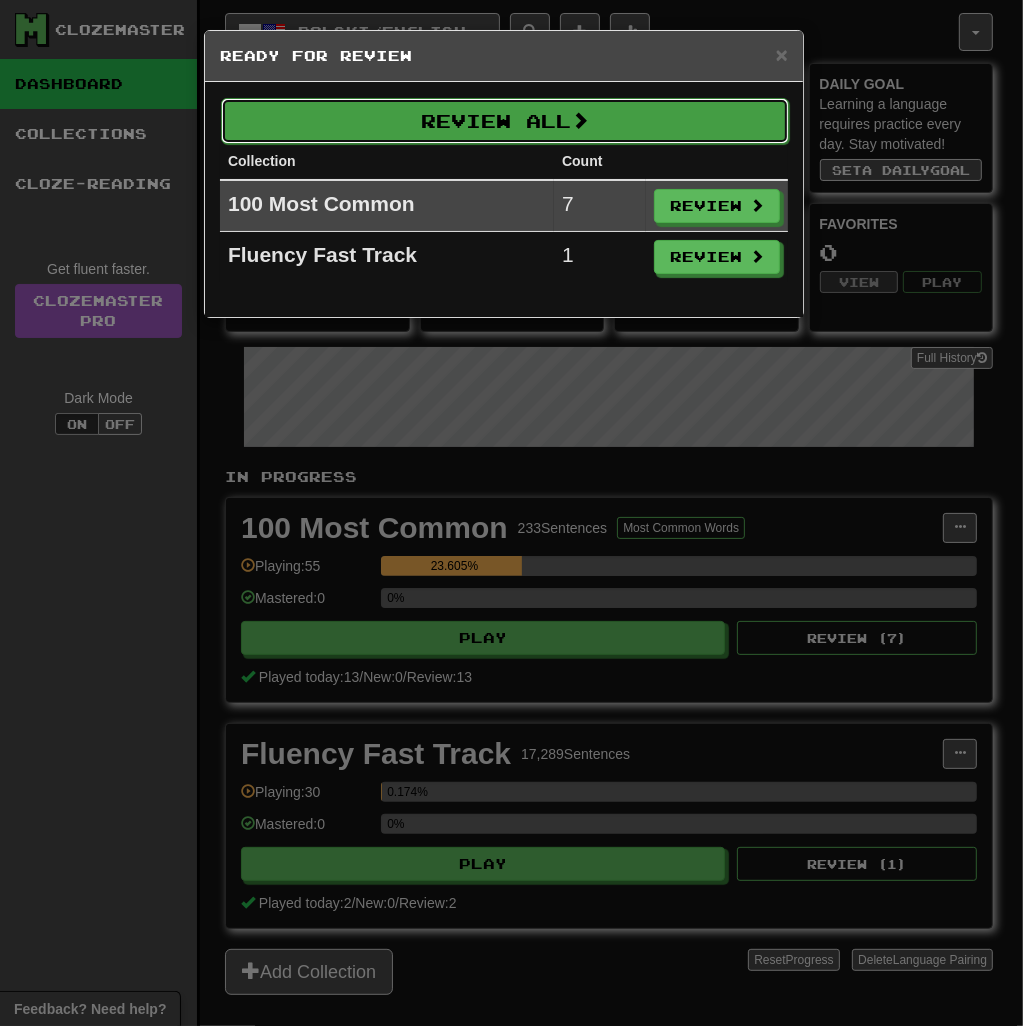 click at bounding box center [580, 120] 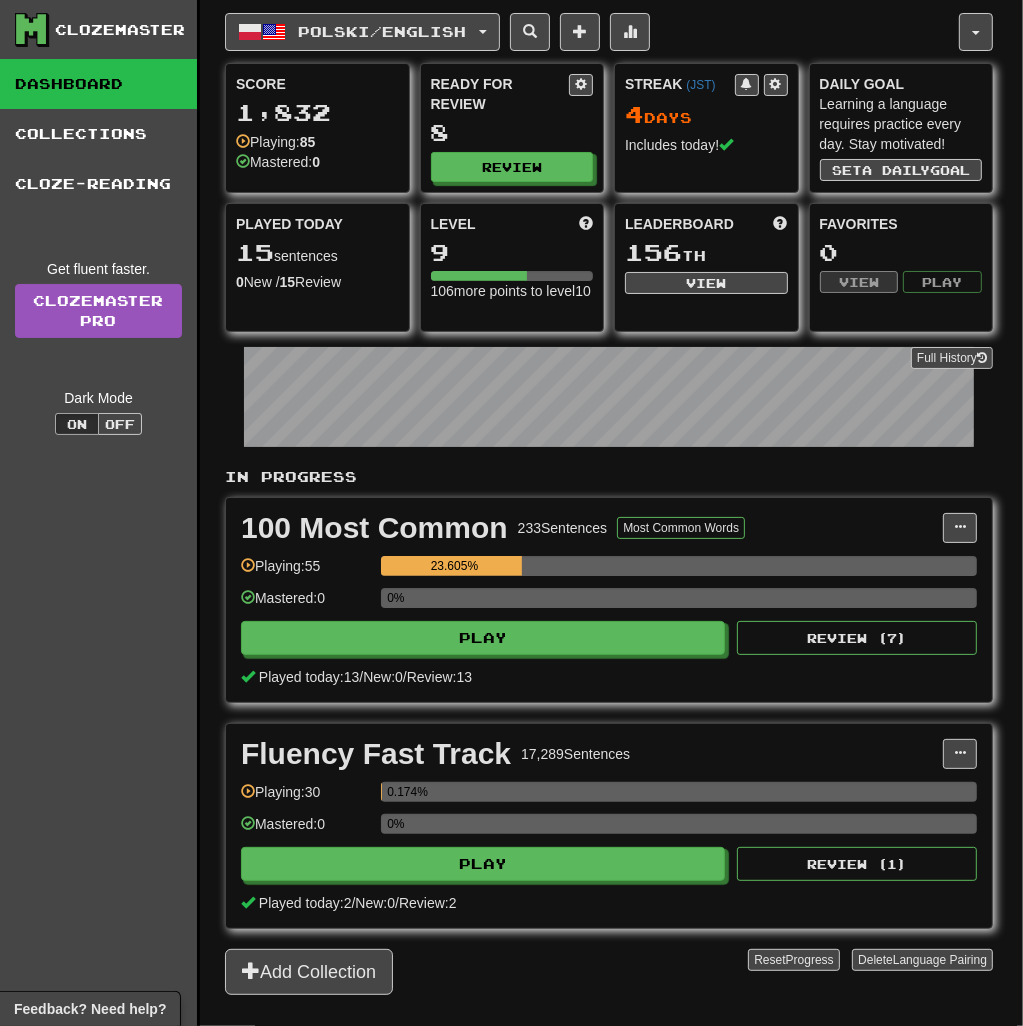 select on "**" 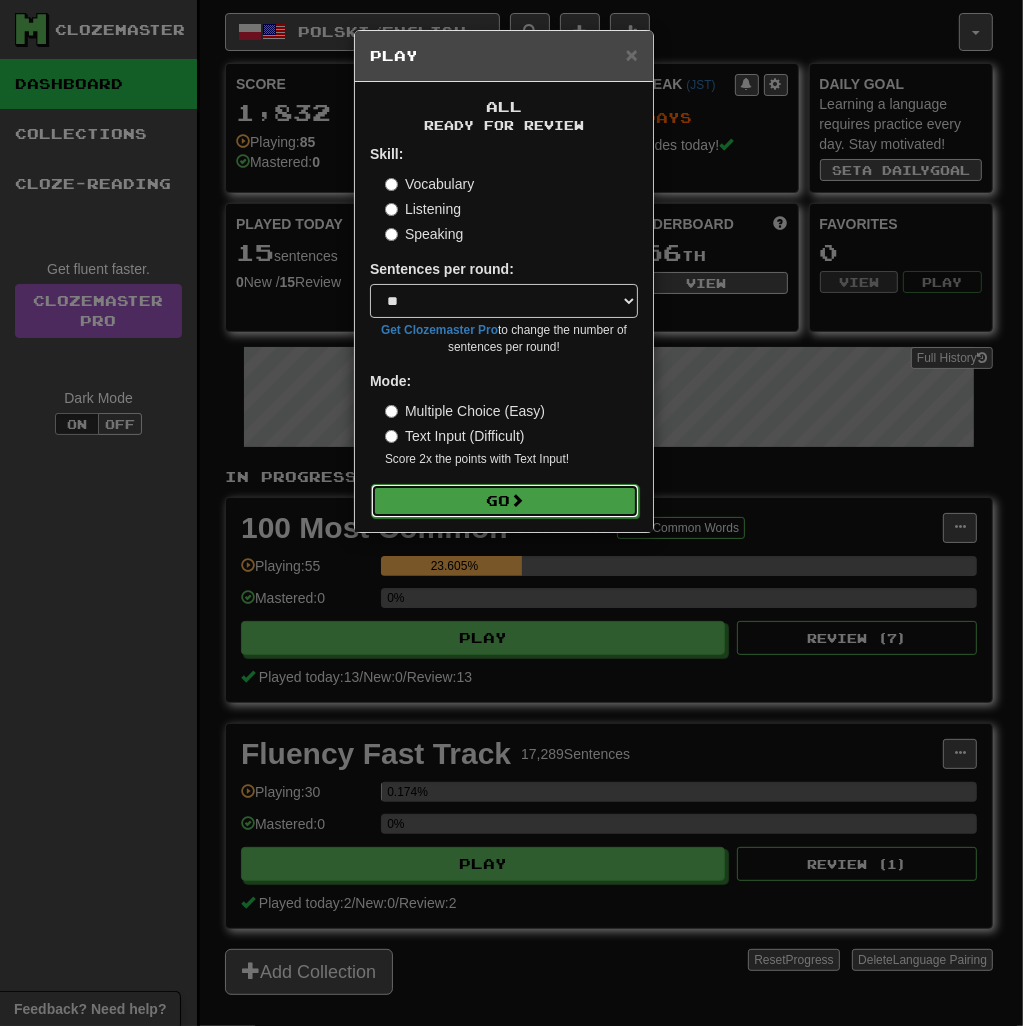 click on "Go" at bounding box center [505, 501] 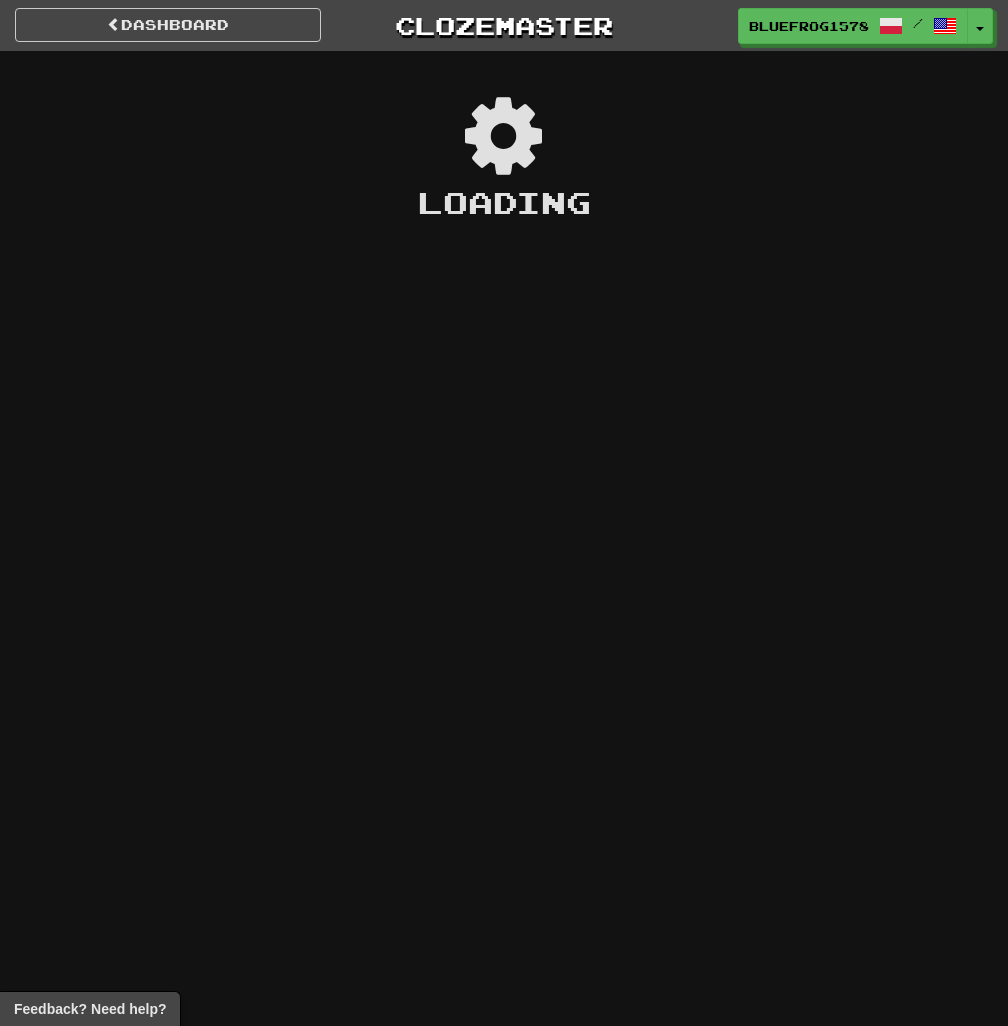 scroll, scrollTop: 0, scrollLeft: 0, axis: both 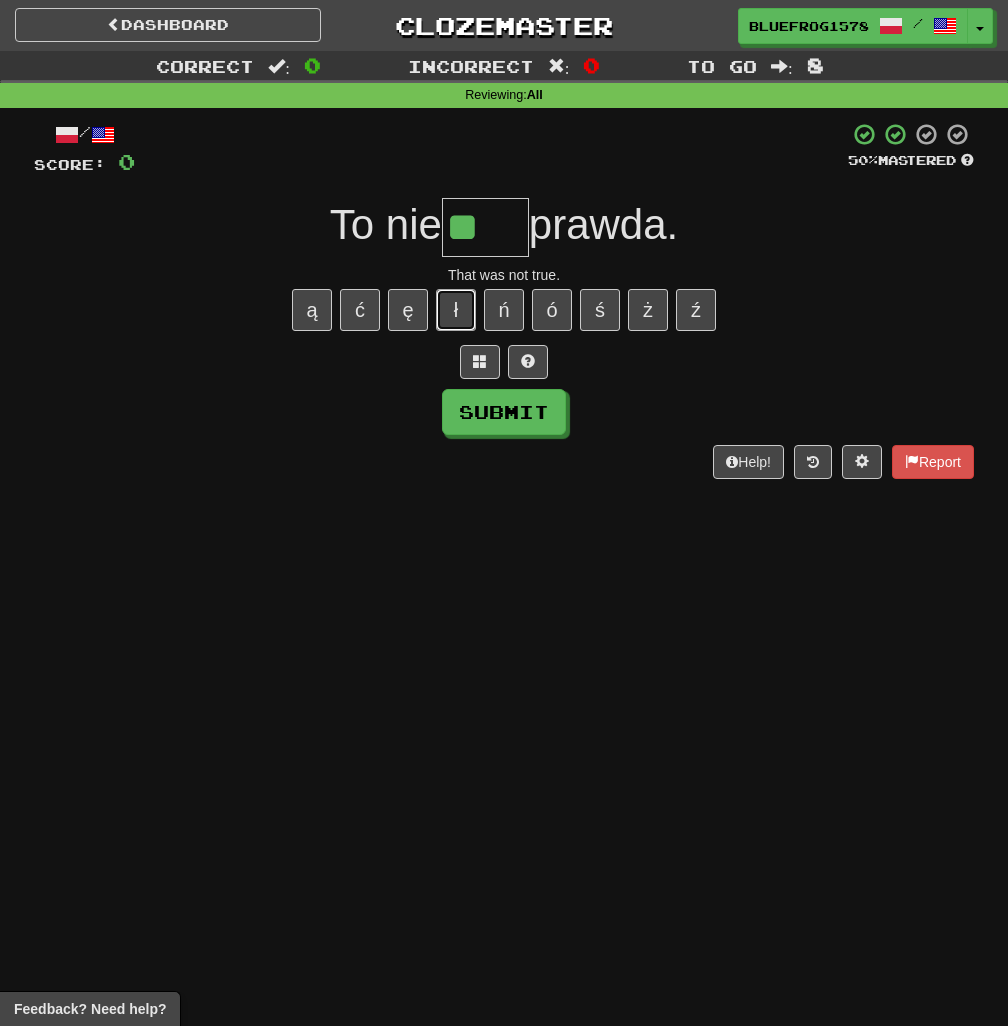 click on "ł" at bounding box center (456, 310) 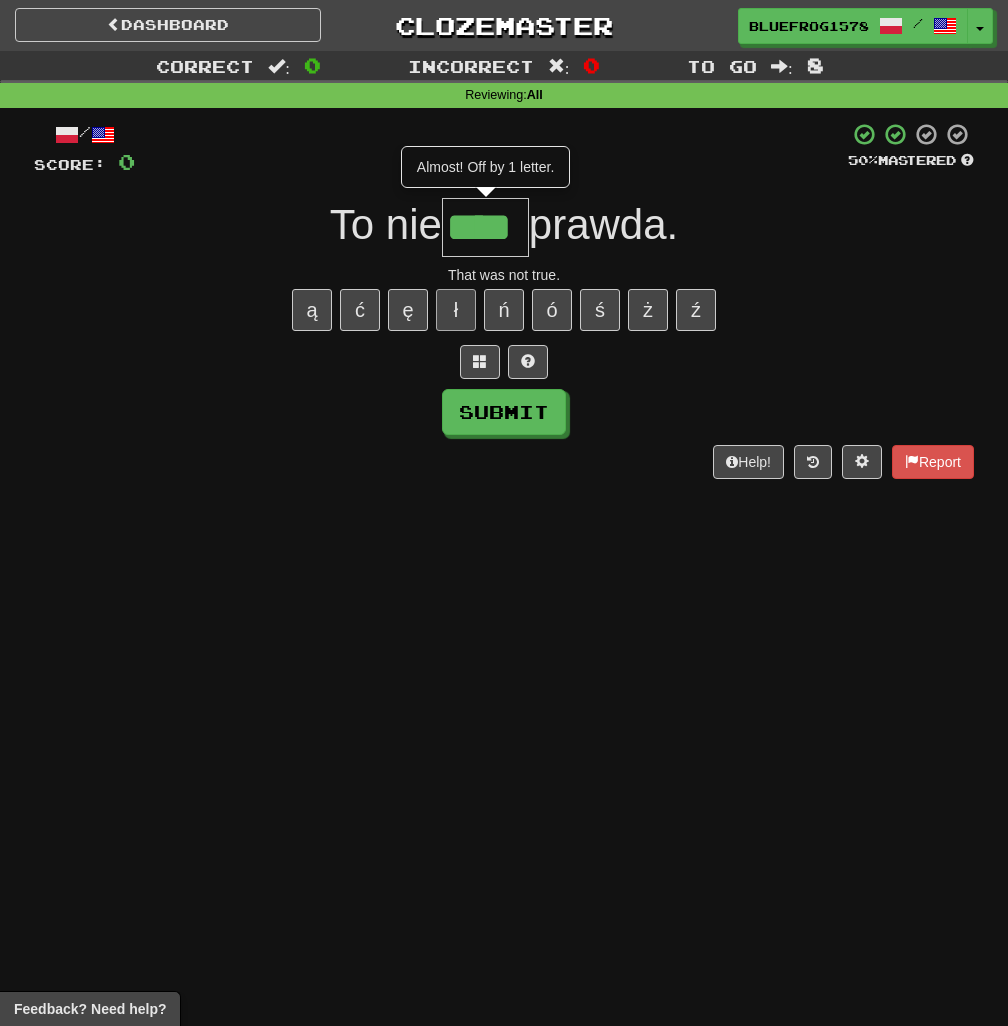 type on "****" 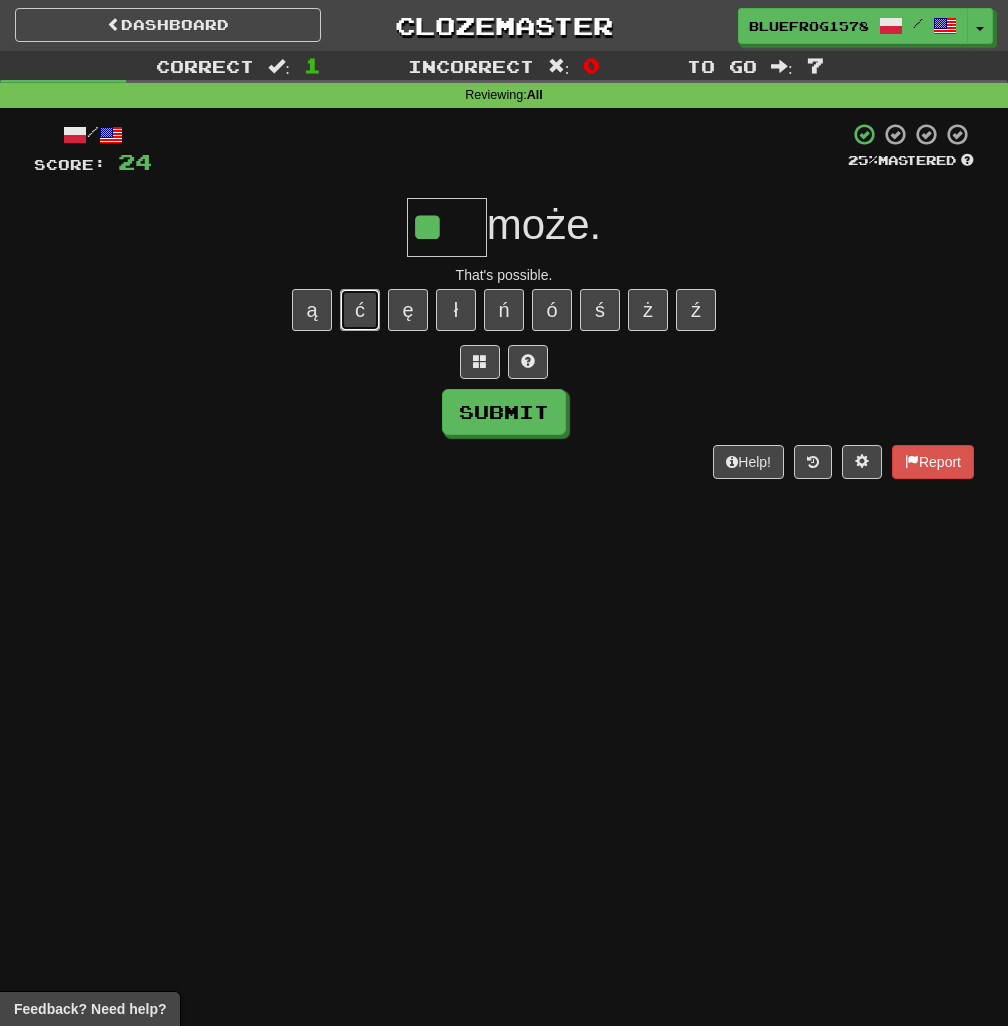 click on "ć" at bounding box center (360, 310) 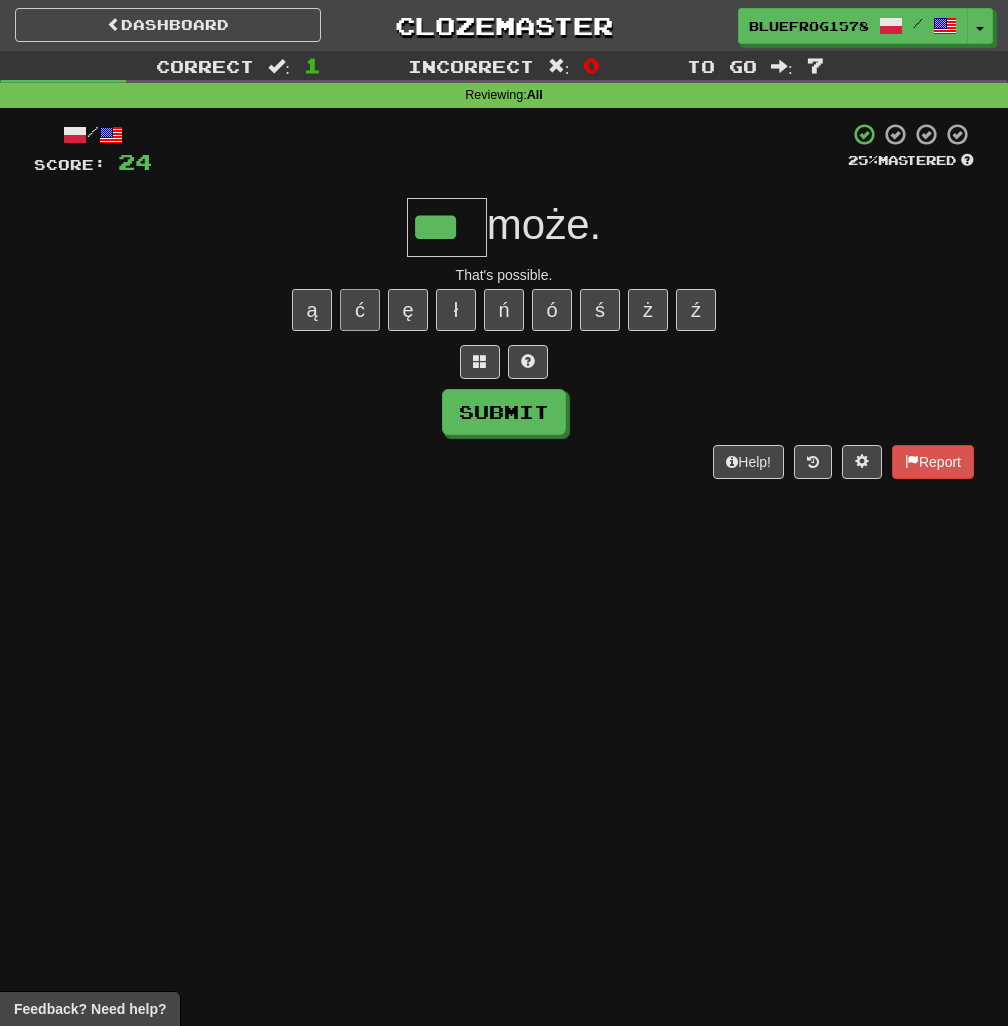 type on "***" 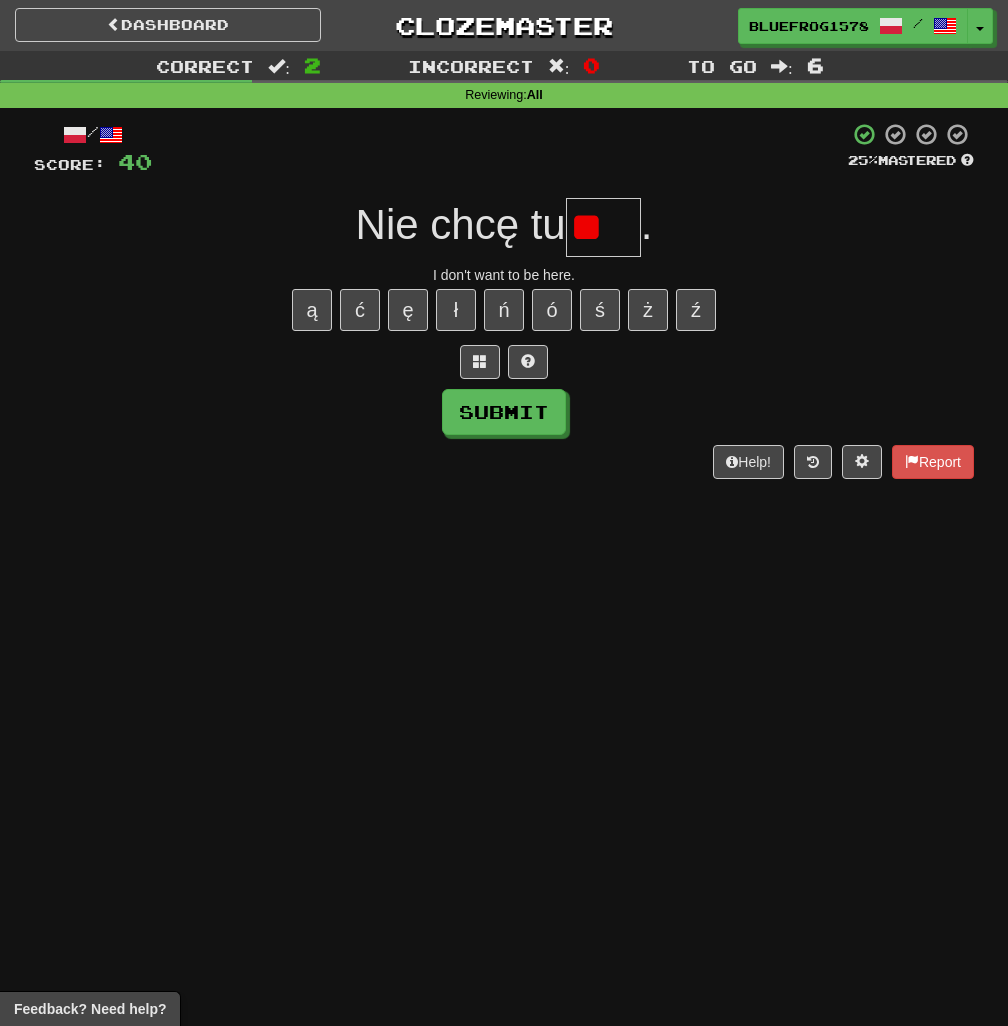 type on "***" 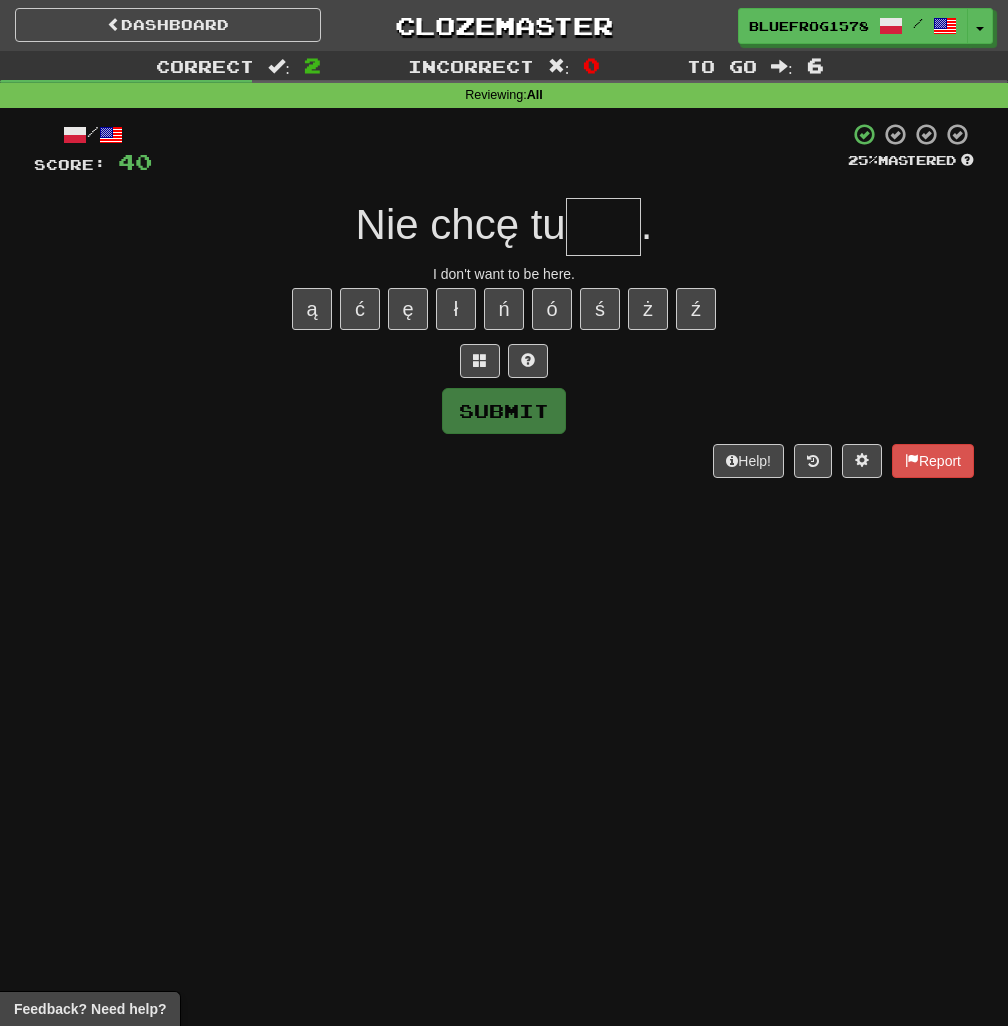 scroll, scrollTop: 0, scrollLeft: 0, axis: both 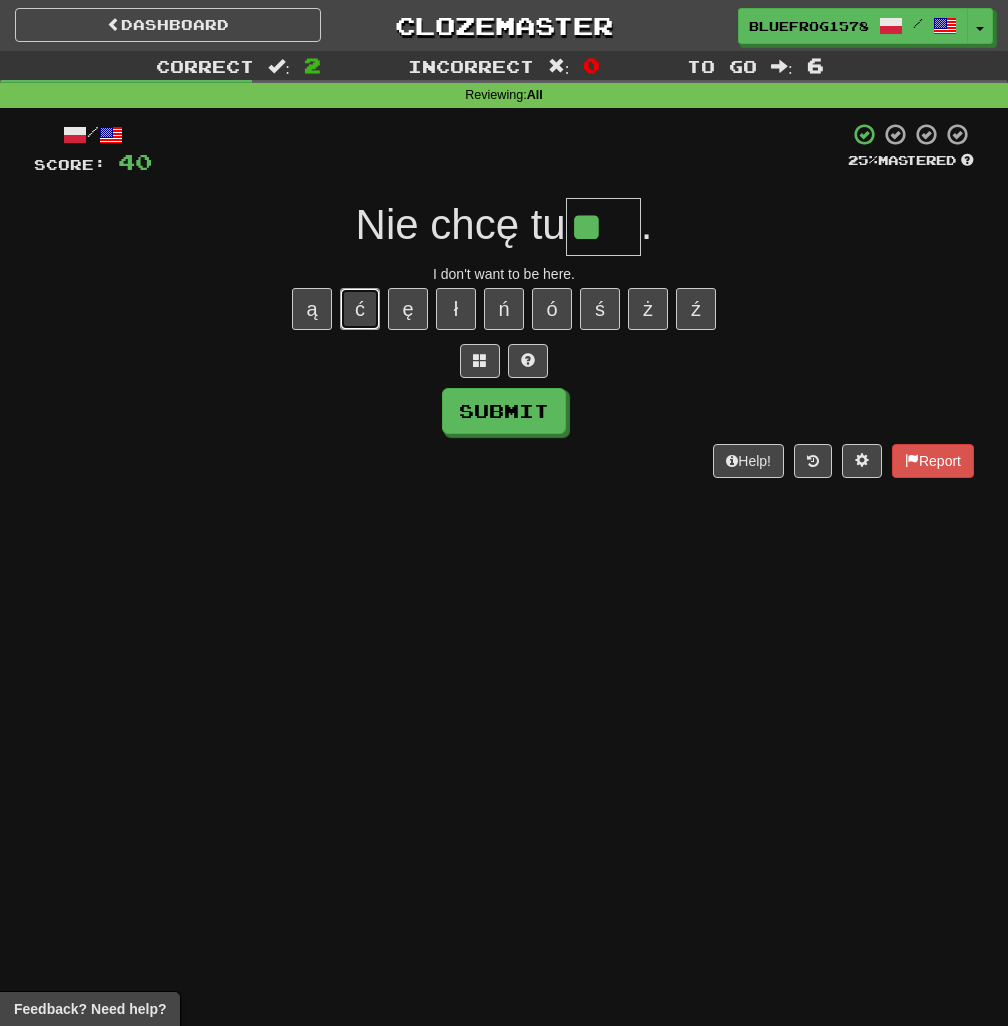 click on "ć" at bounding box center [360, 309] 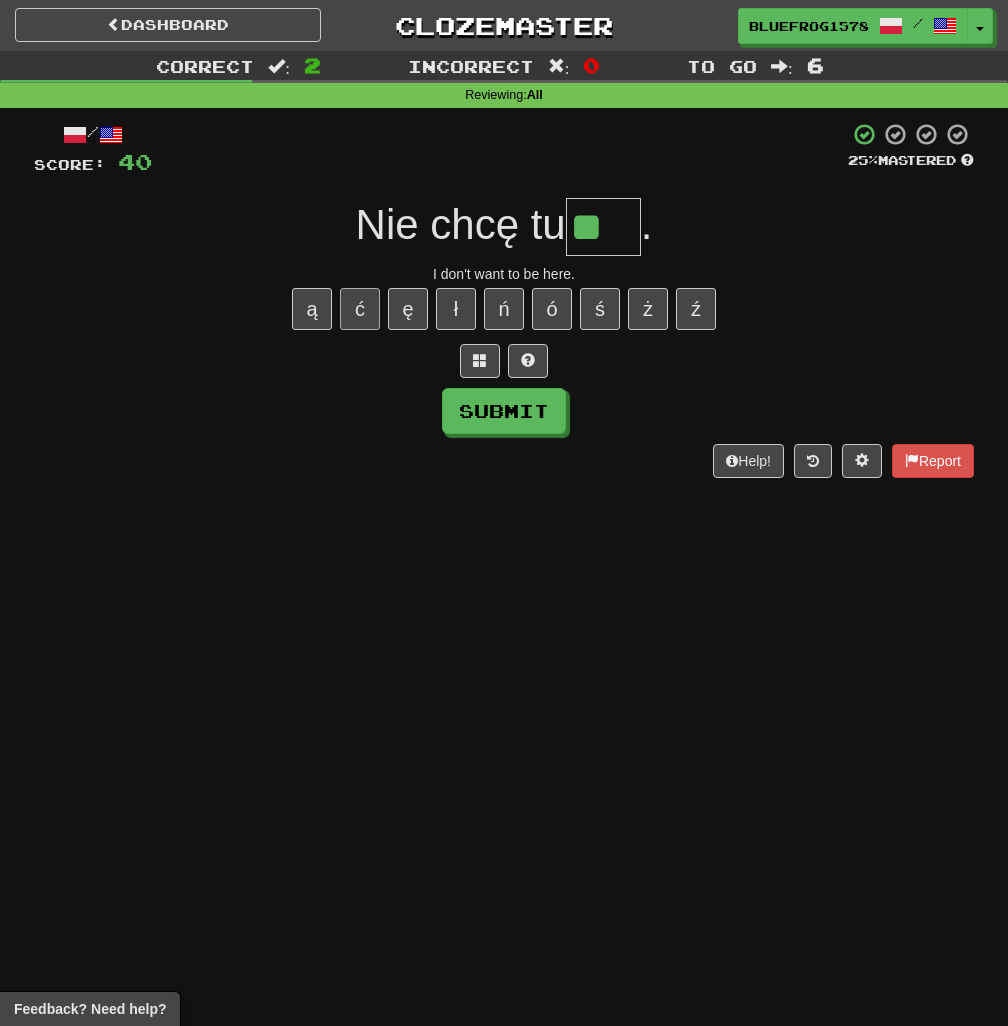 type on "***" 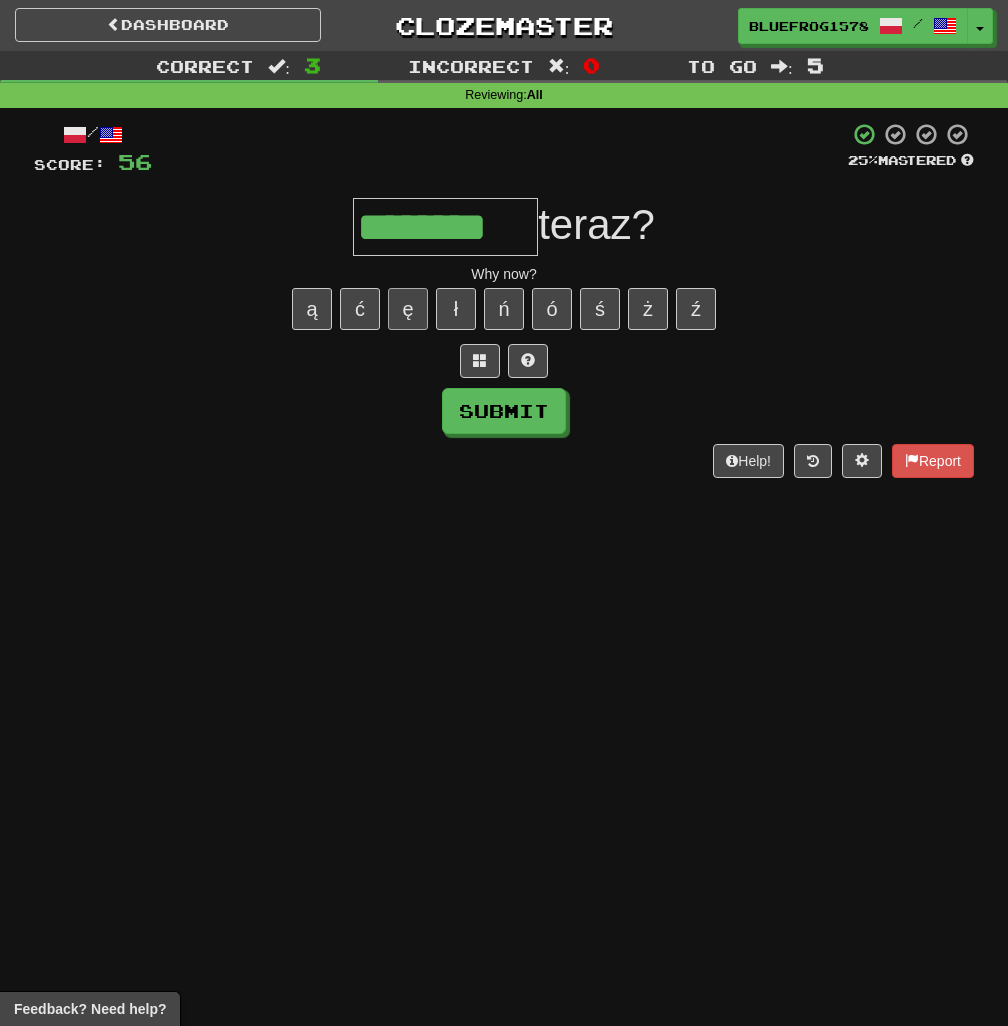 type on "********" 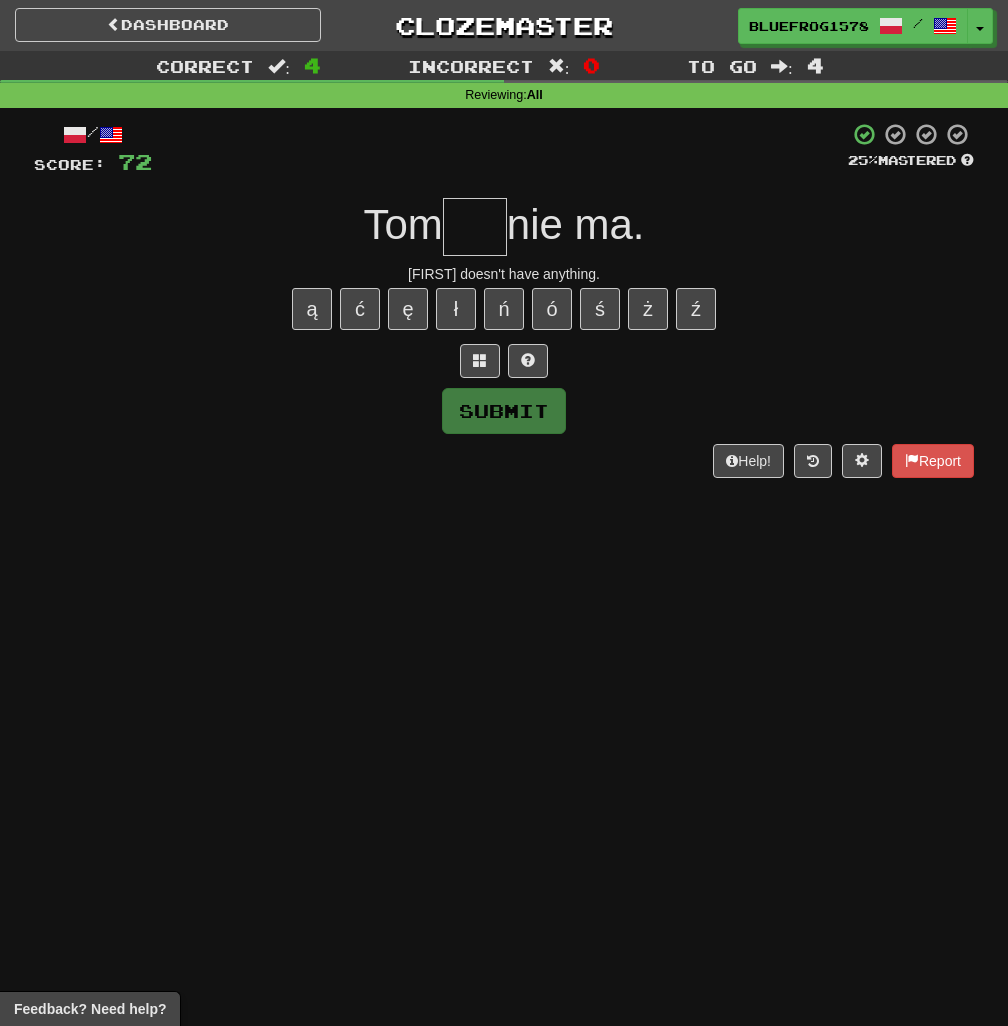 drag, startPoint x: 705, startPoint y: 696, endPoint x: 615, endPoint y: 525, distance: 193.23819 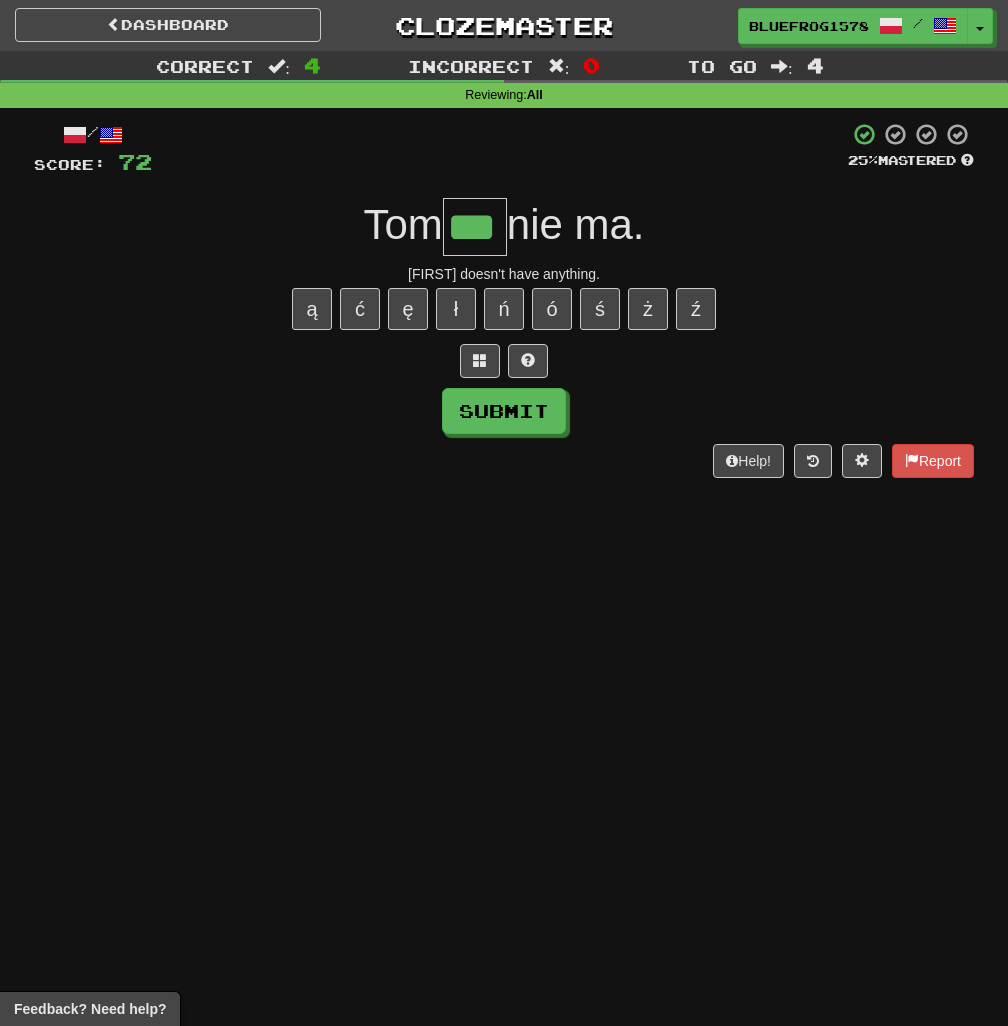 type on "***" 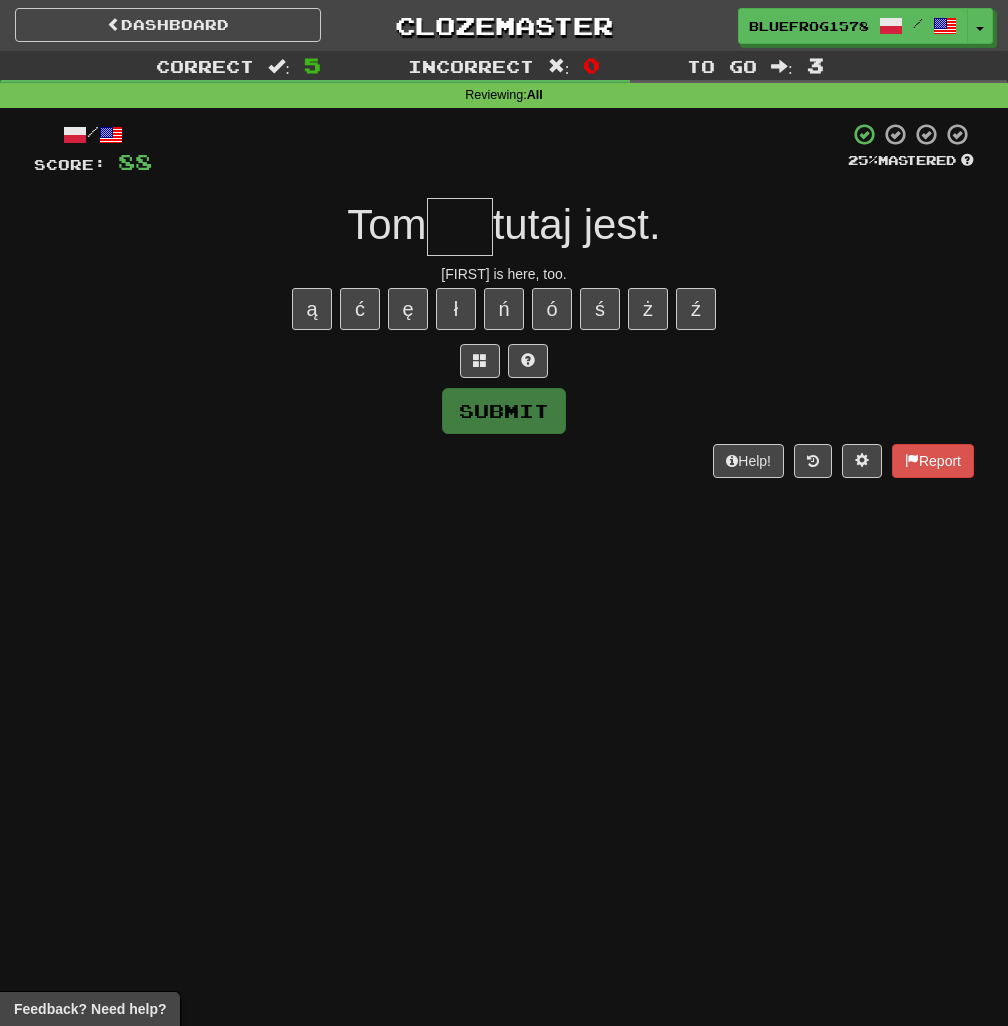 click at bounding box center (460, 227) 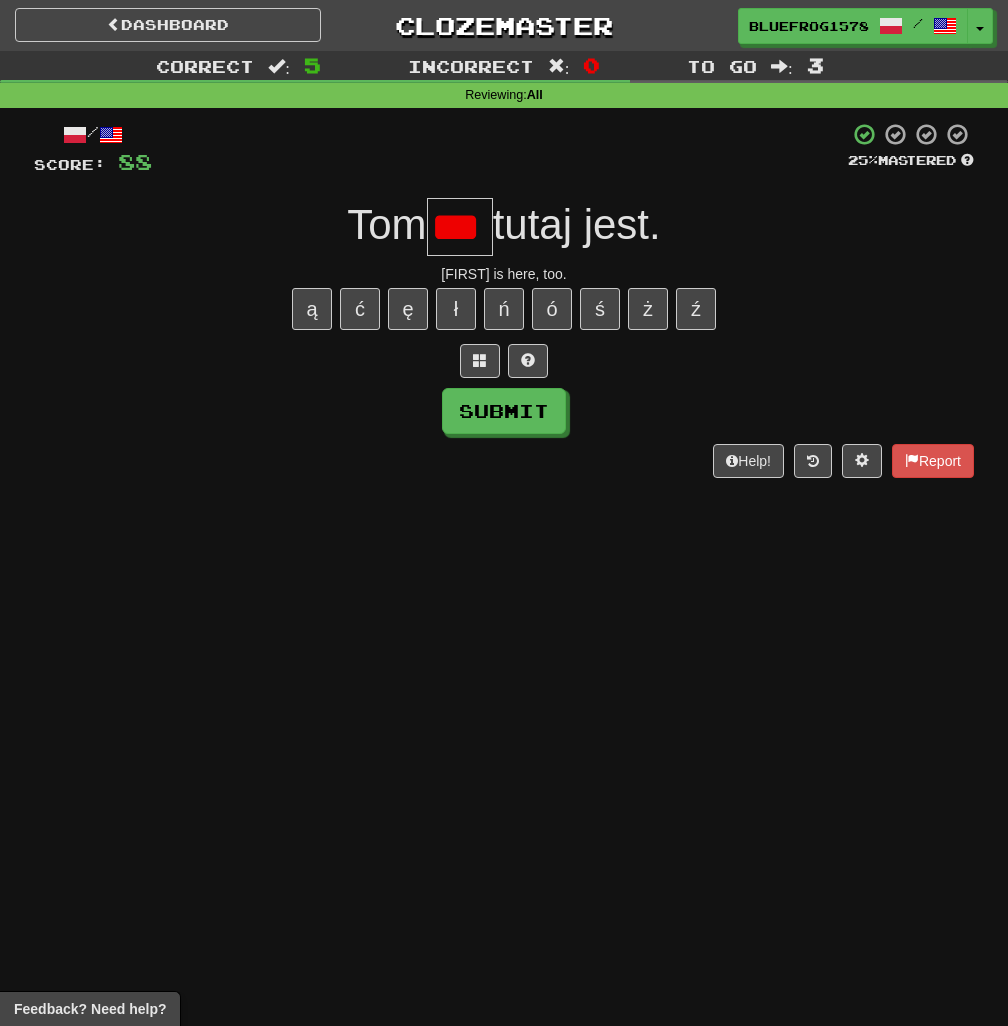 scroll, scrollTop: 0, scrollLeft: 0, axis: both 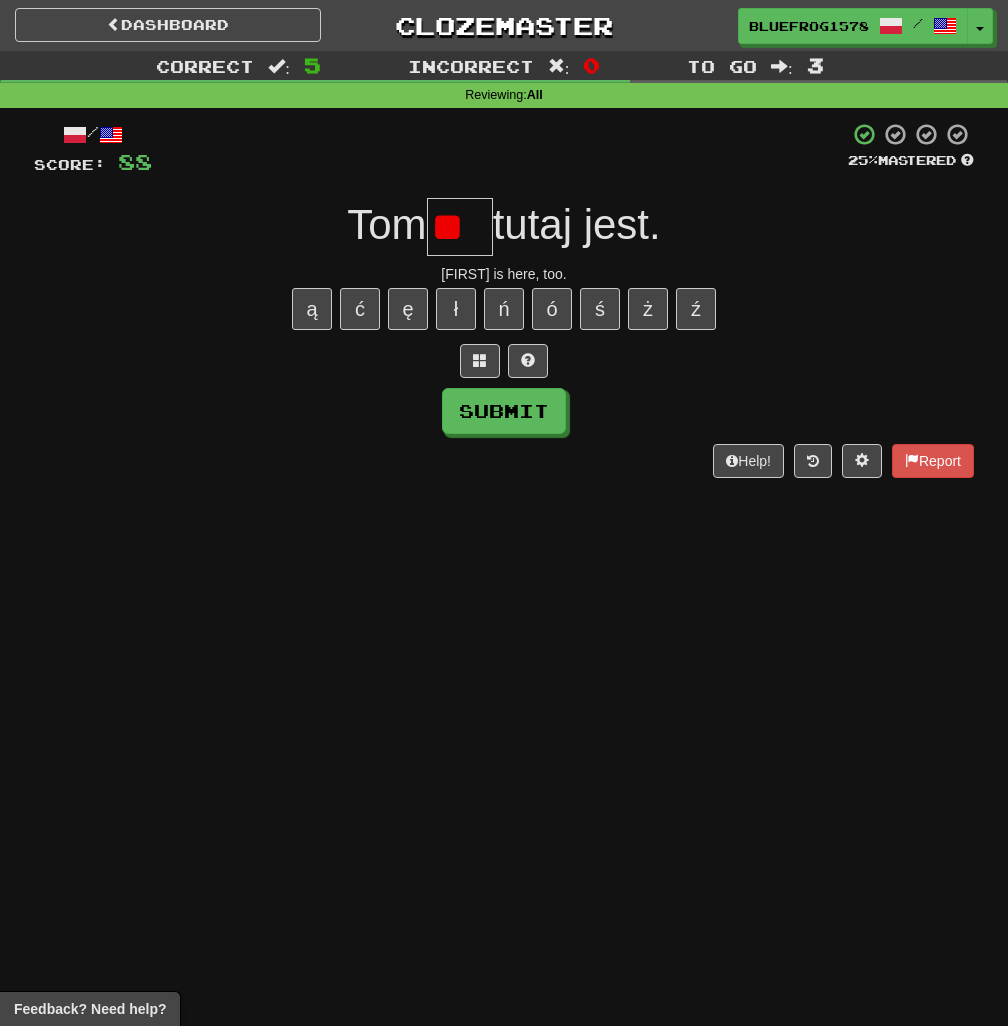 type on "*" 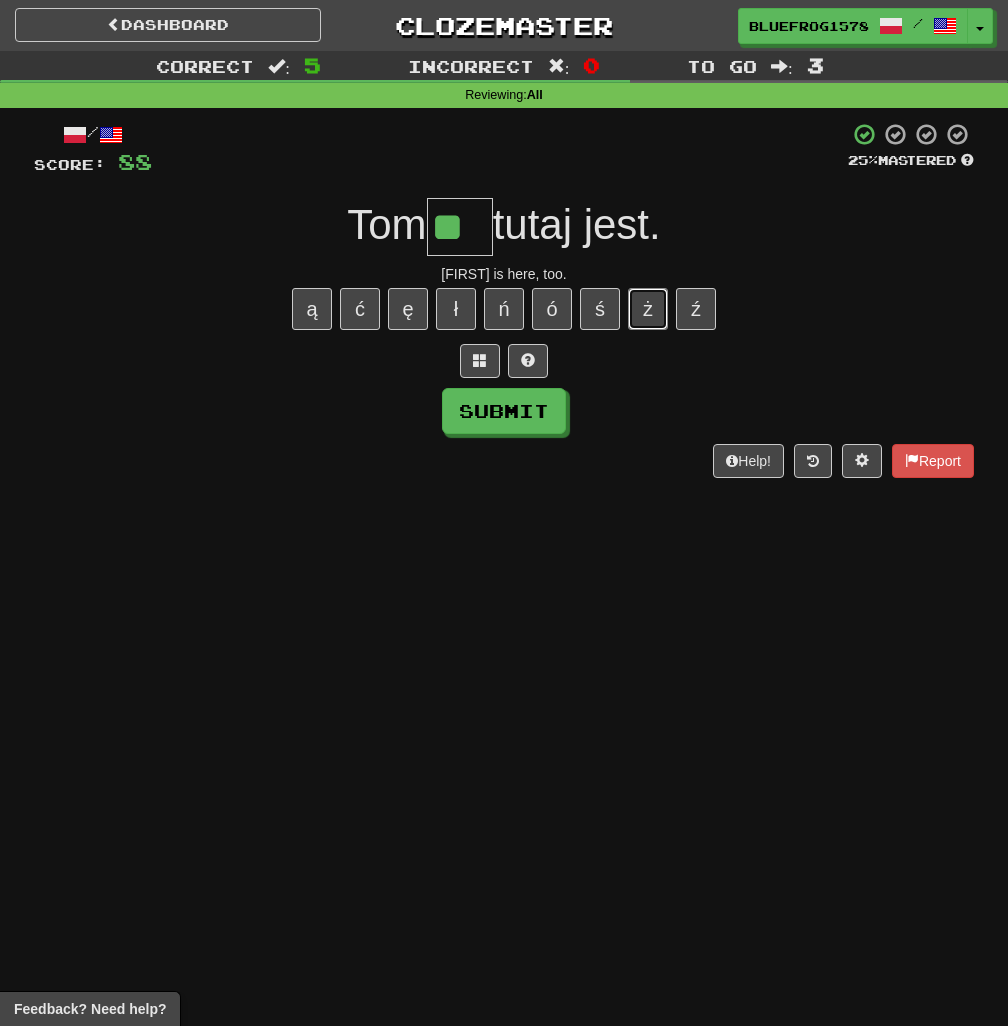 drag, startPoint x: 658, startPoint y: 306, endPoint x: 668, endPoint y: 295, distance: 14.866069 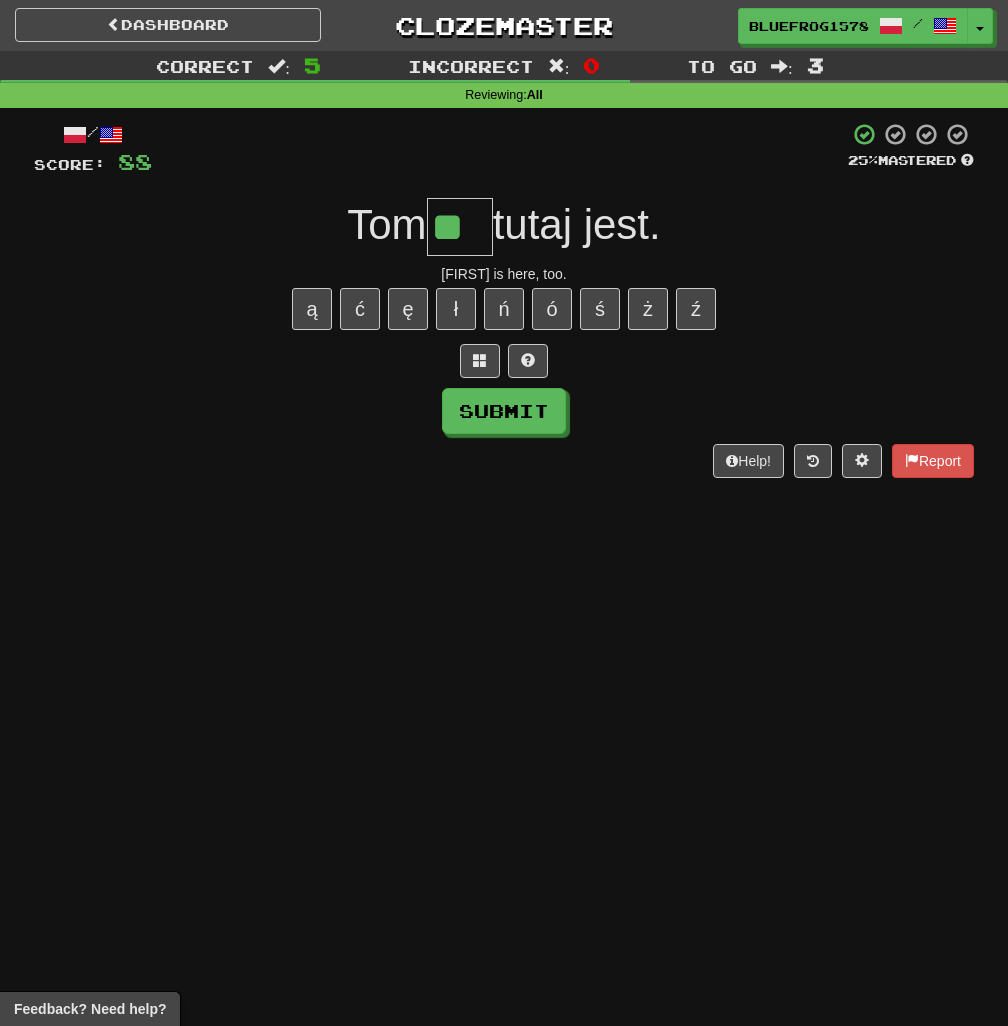 type on "***" 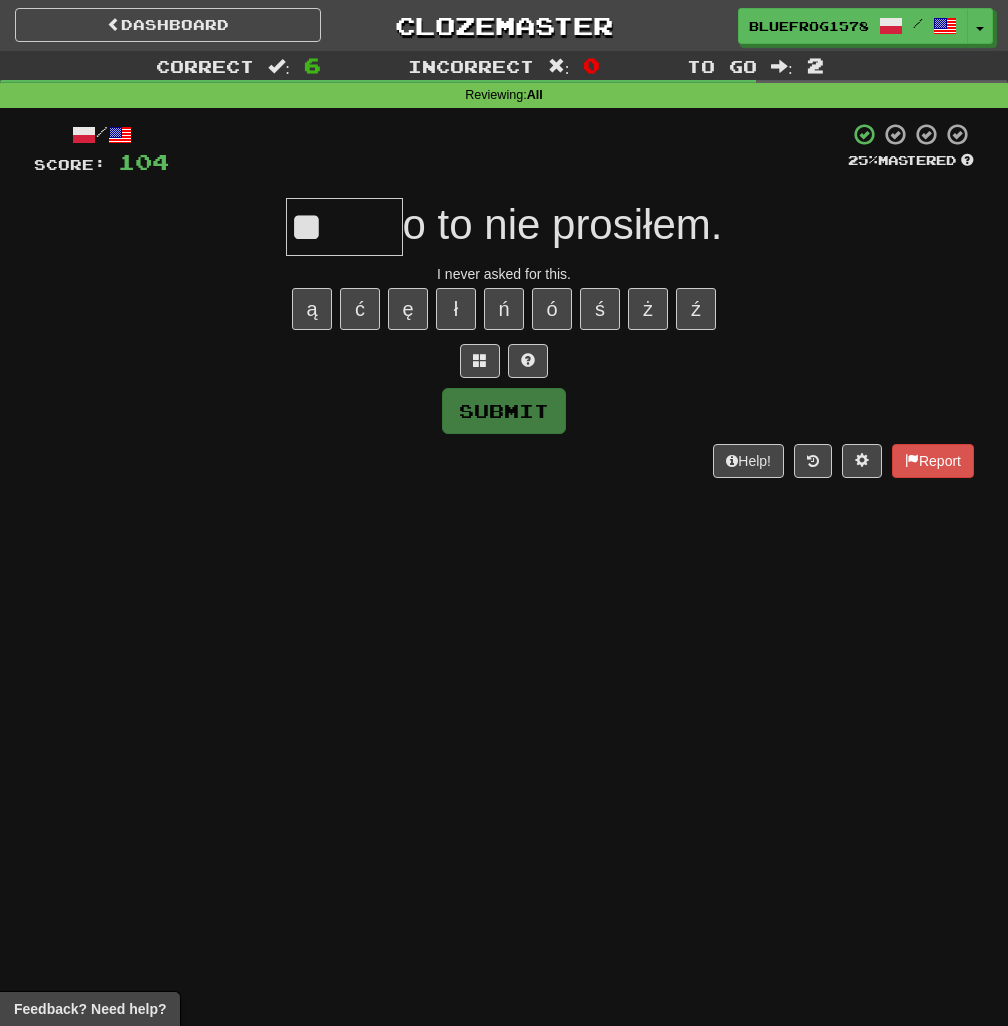 type on "***" 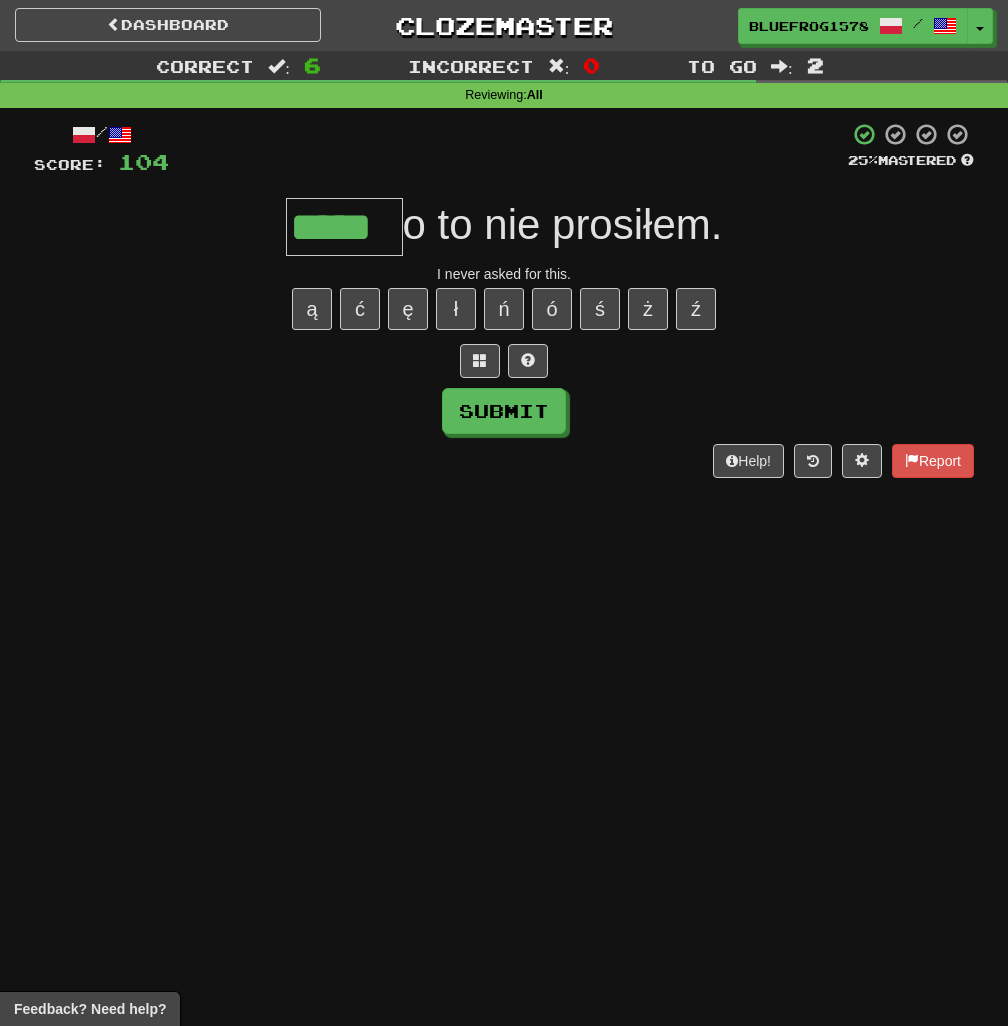 type on "*****" 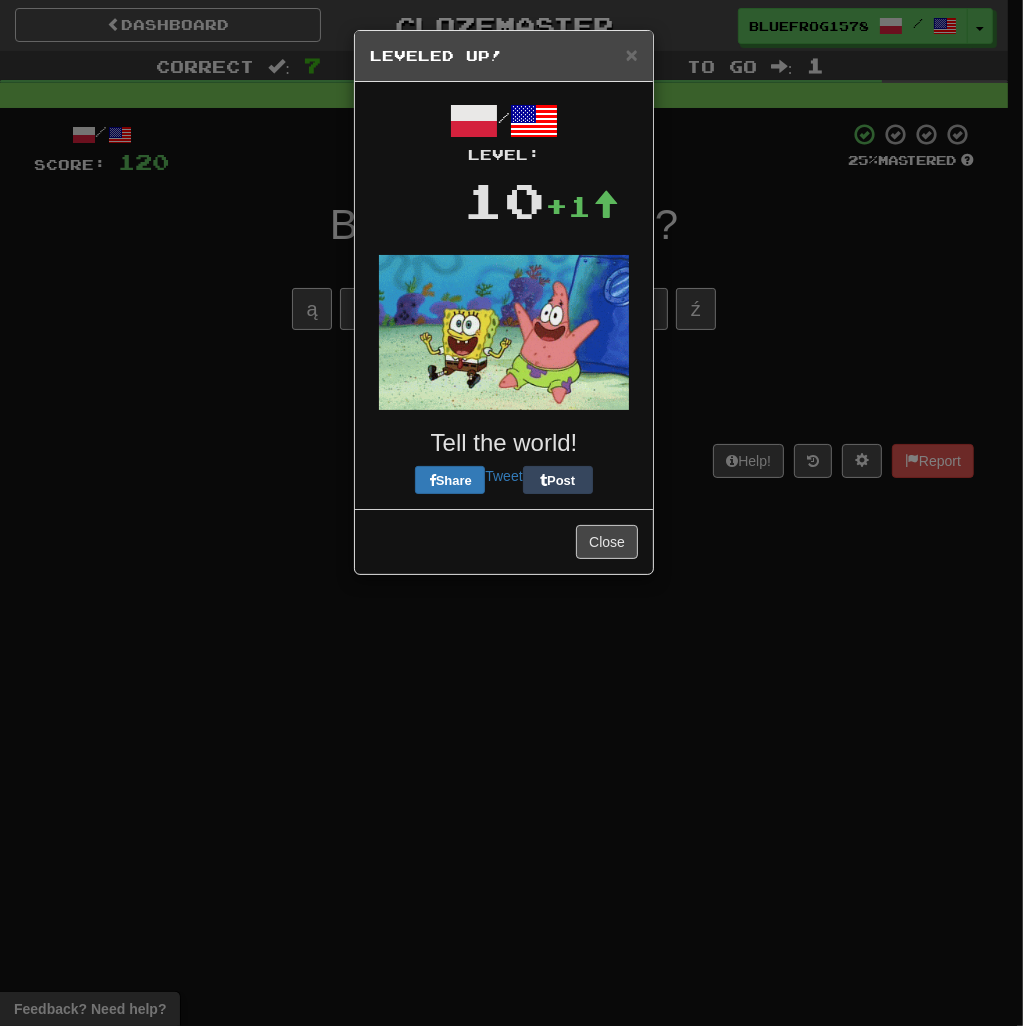 click at bounding box center [504, 332] 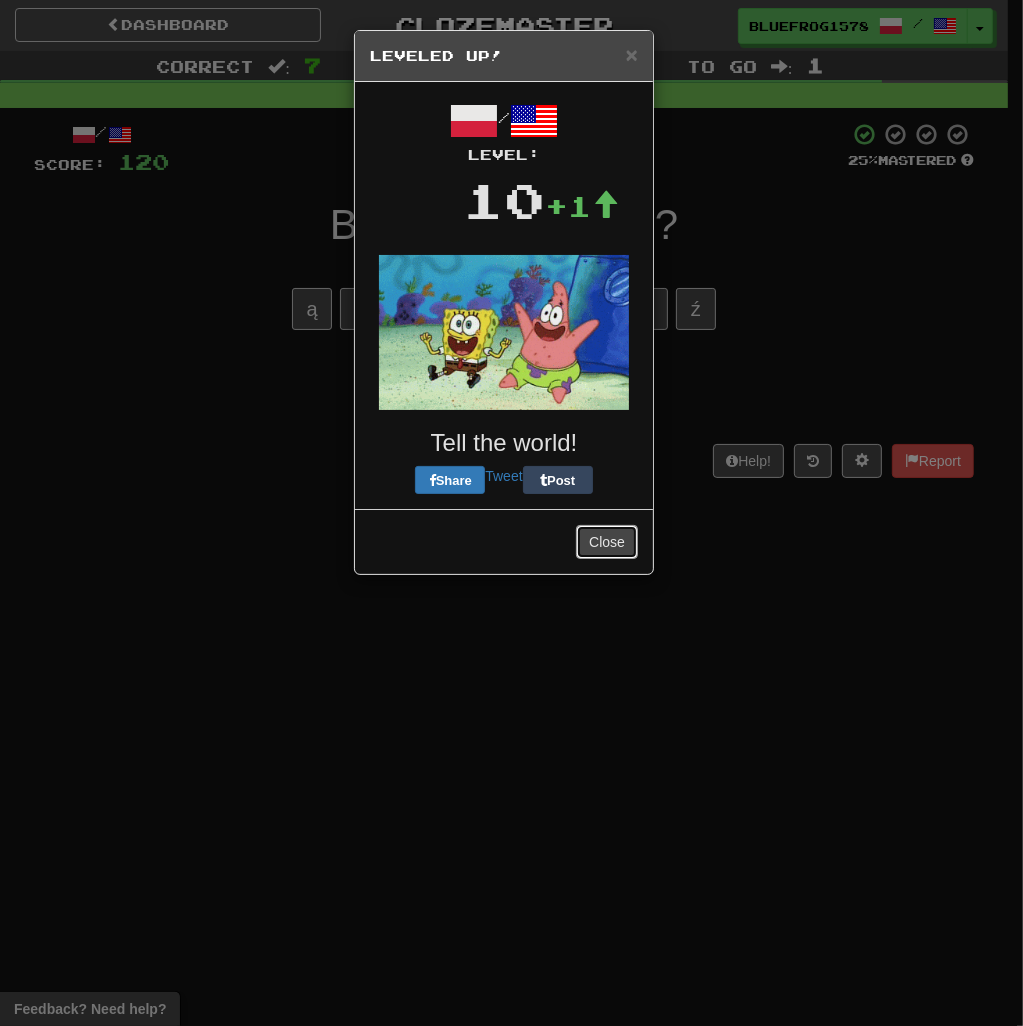 click on "Close" at bounding box center (607, 542) 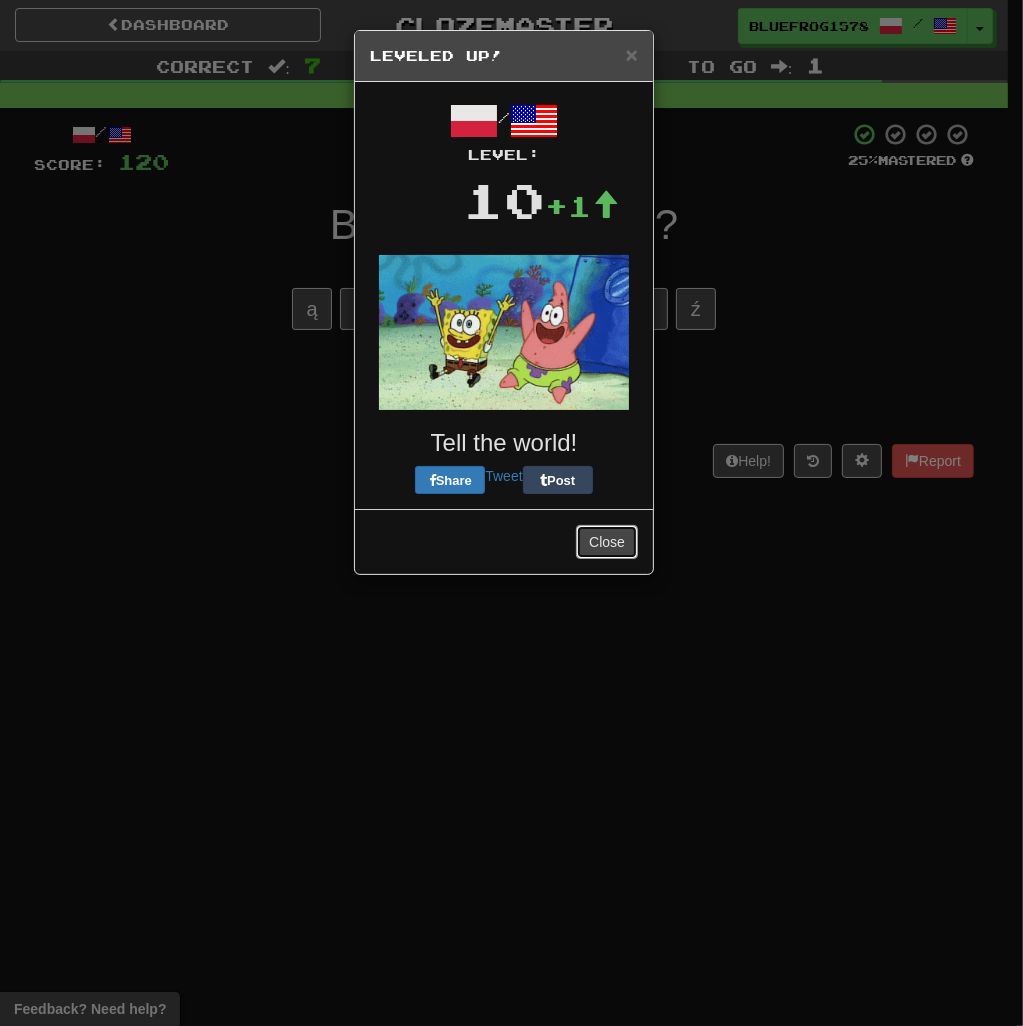 click on "Close" at bounding box center (607, 542) 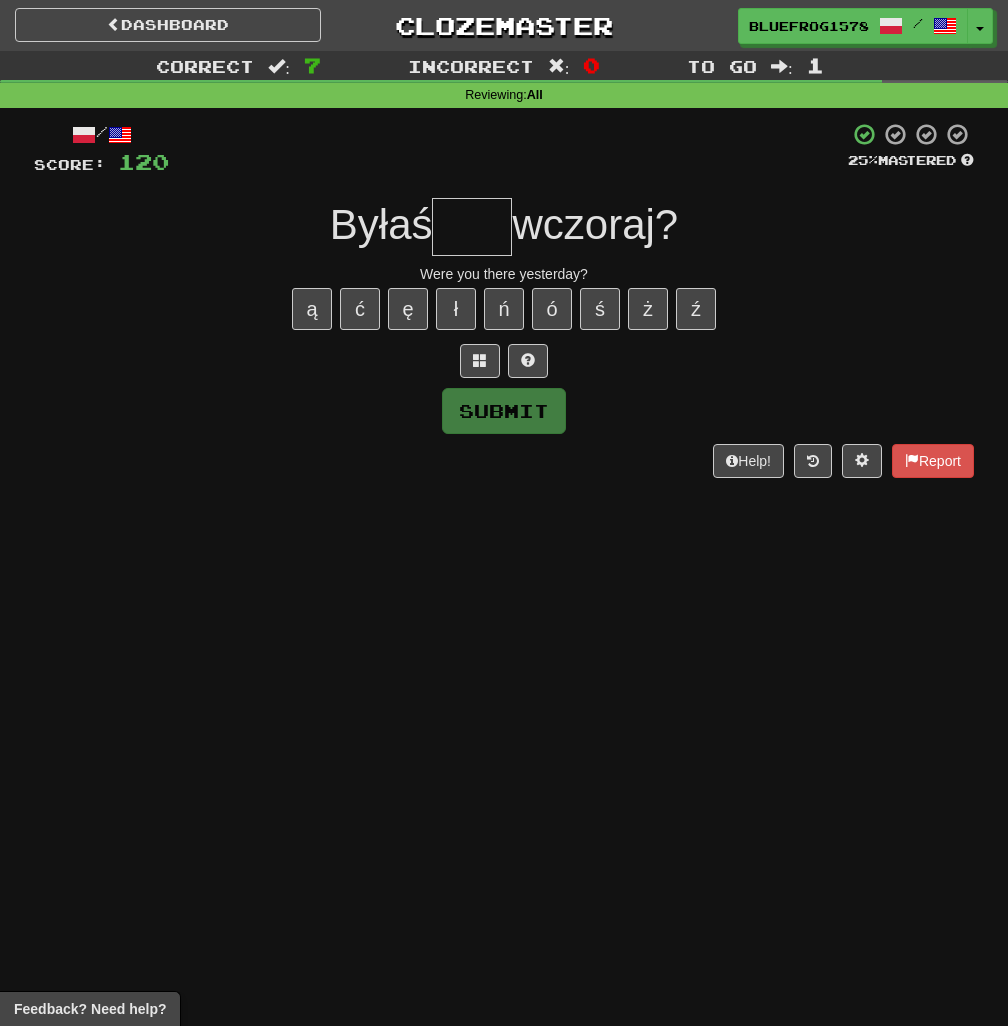 click at bounding box center (472, 227) 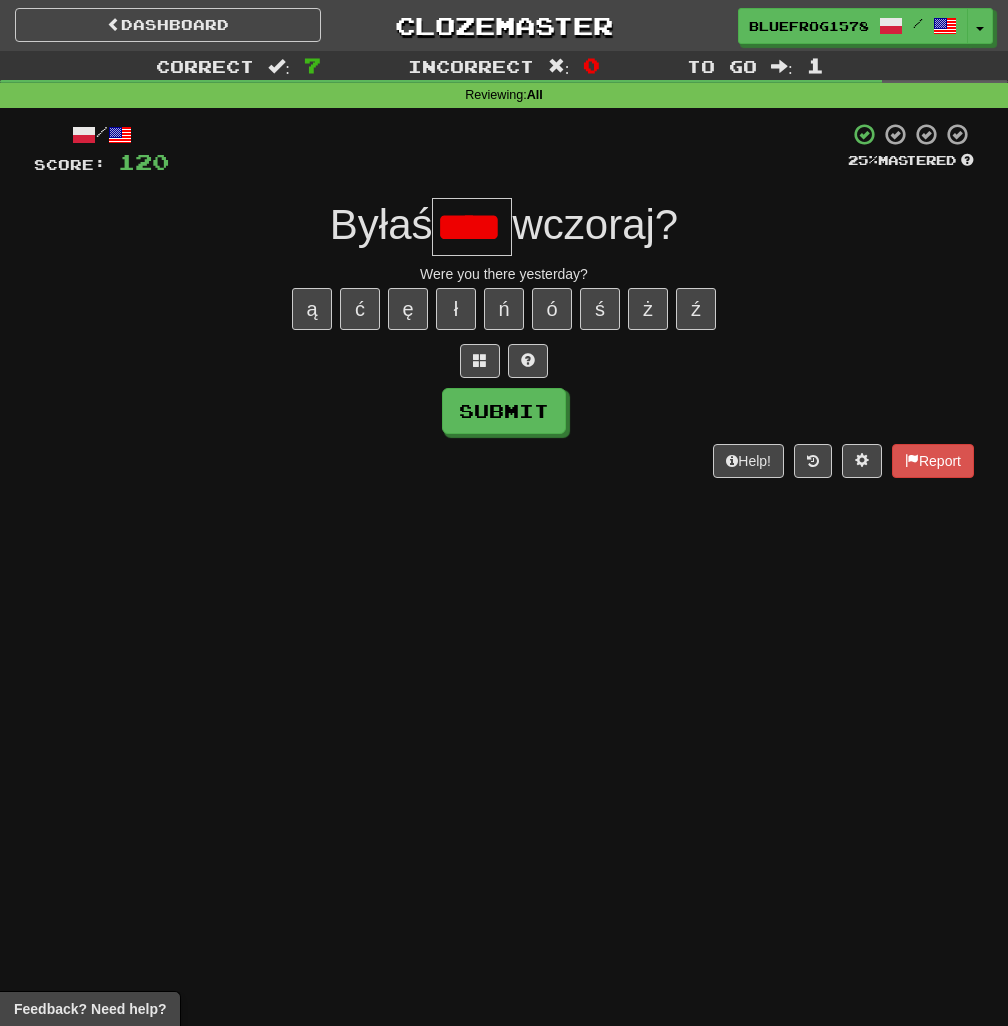 type on "*****" 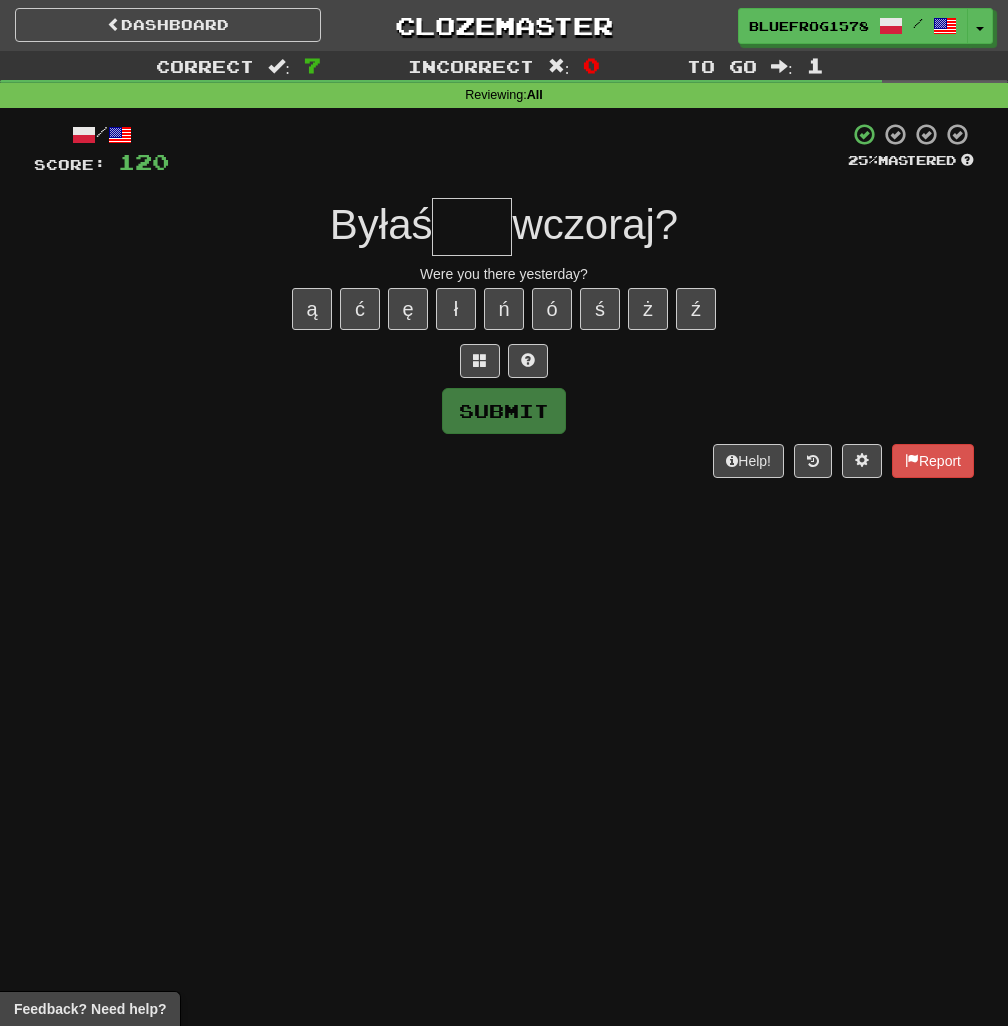 scroll, scrollTop: 0, scrollLeft: 0, axis: both 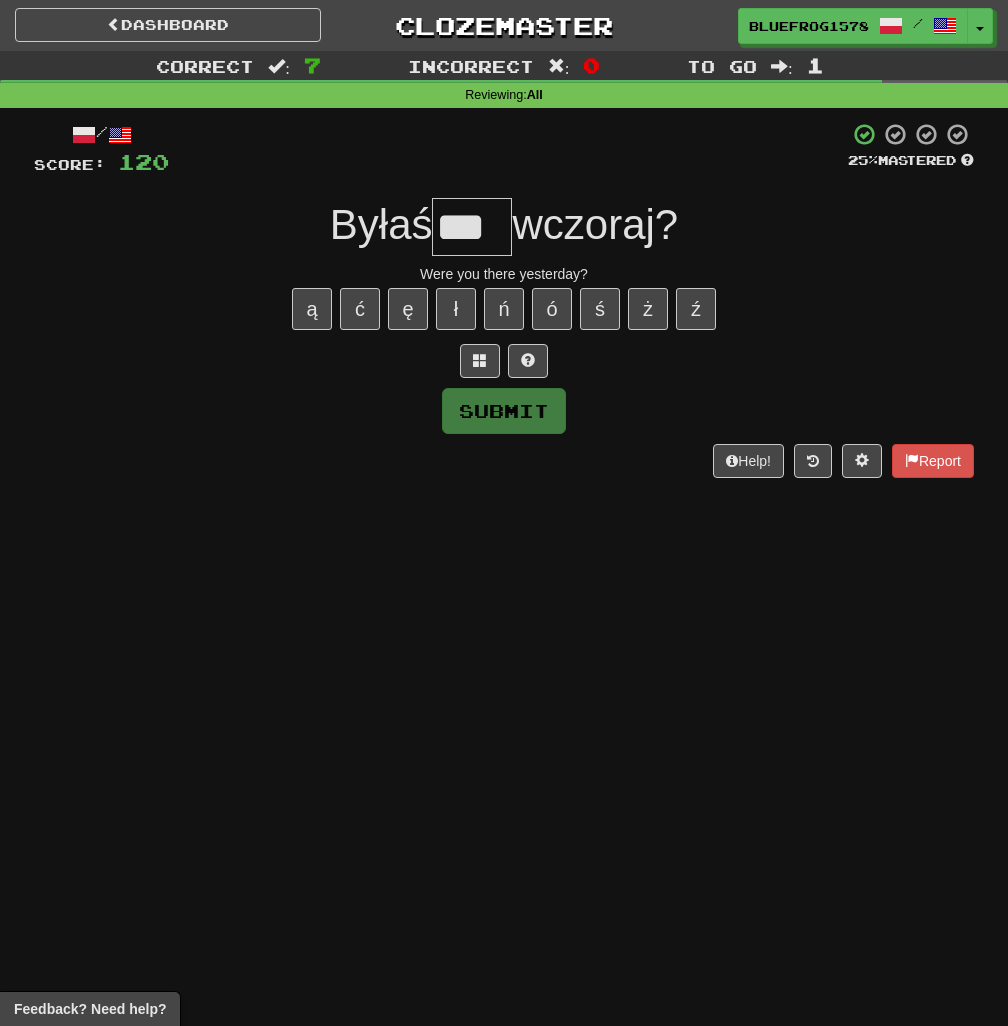 type on "***" 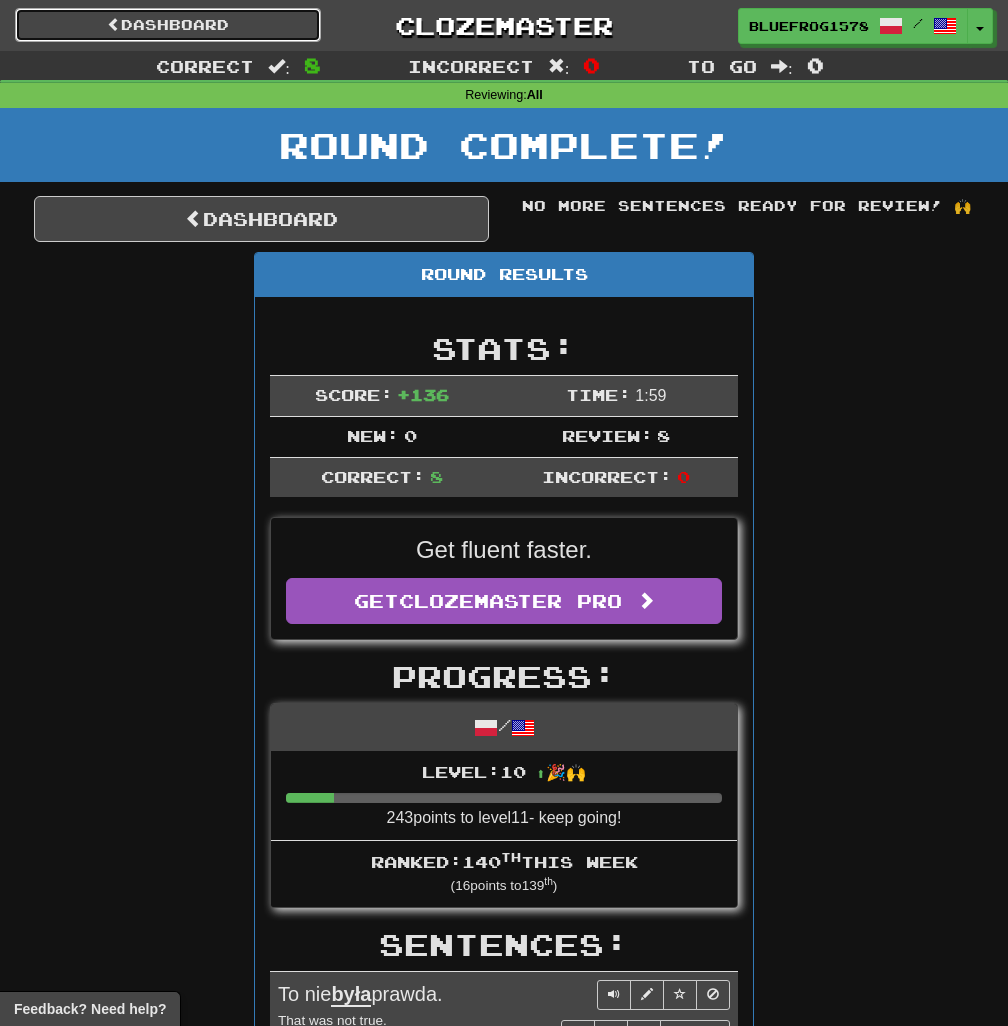 click on "Dashboard" at bounding box center (168, 25) 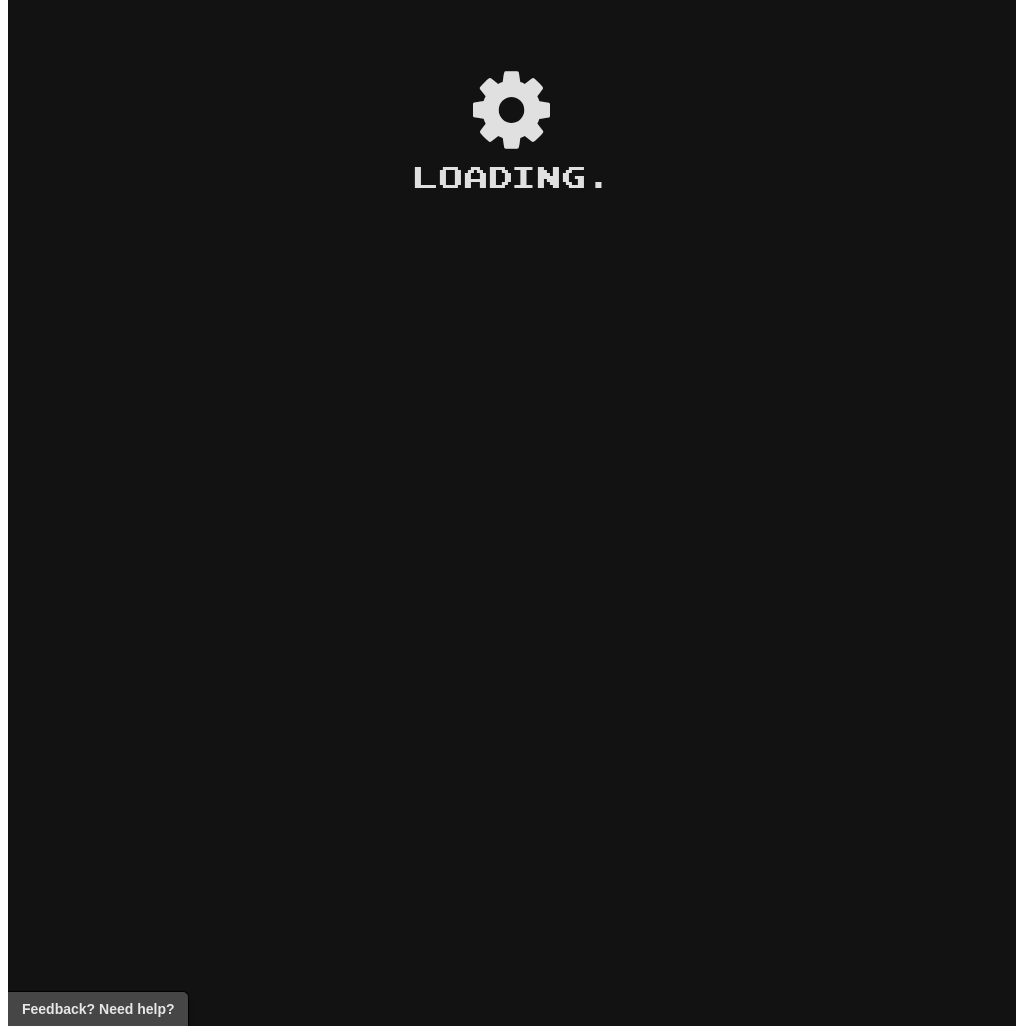 scroll, scrollTop: 0, scrollLeft: 0, axis: both 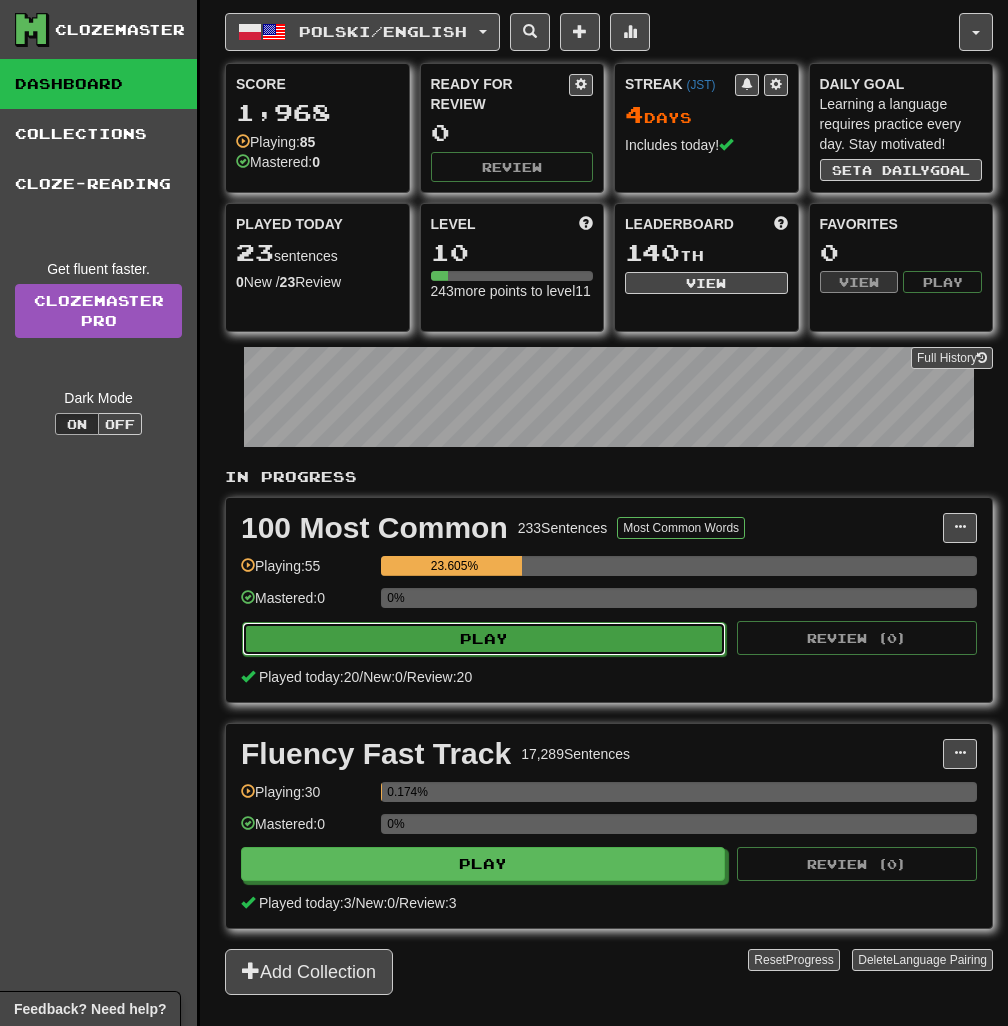 click on "Play" at bounding box center [484, 639] 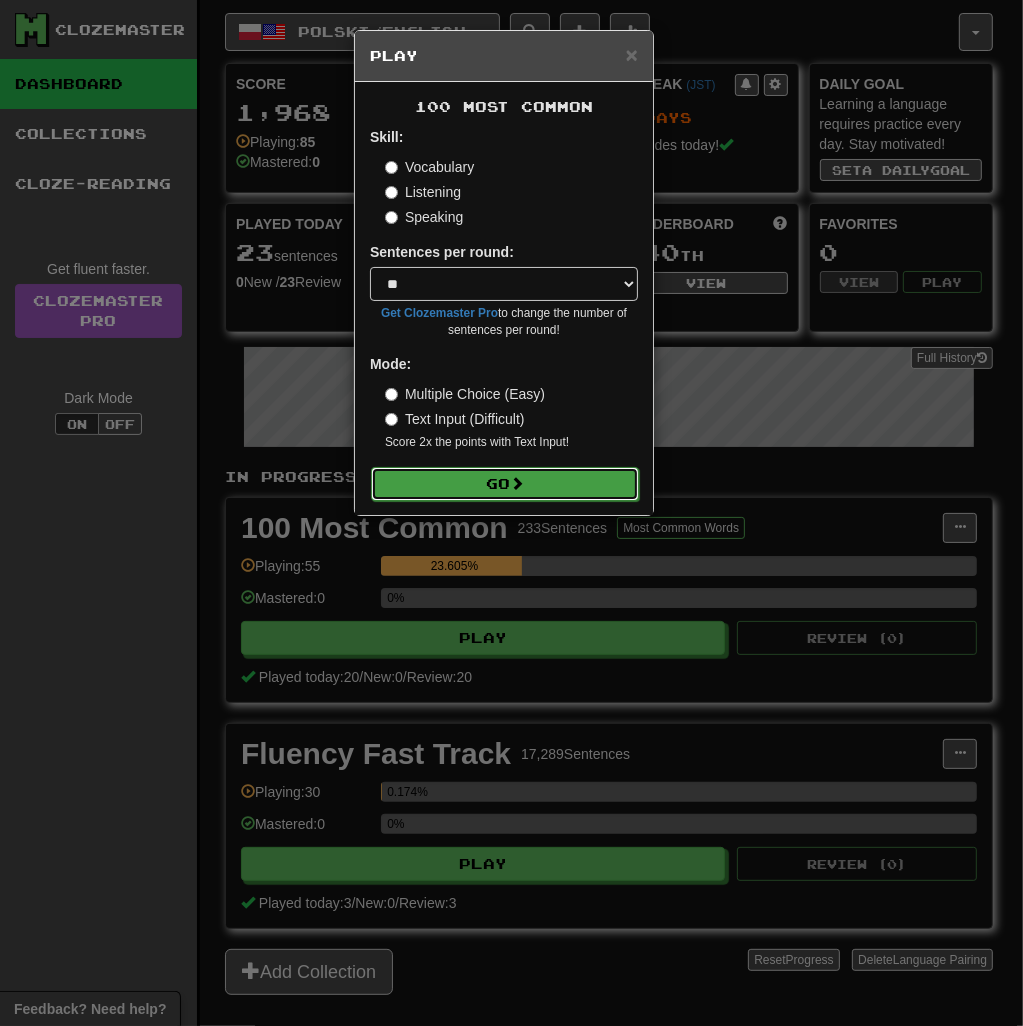click on "Go" at bounding box center [505, 484] 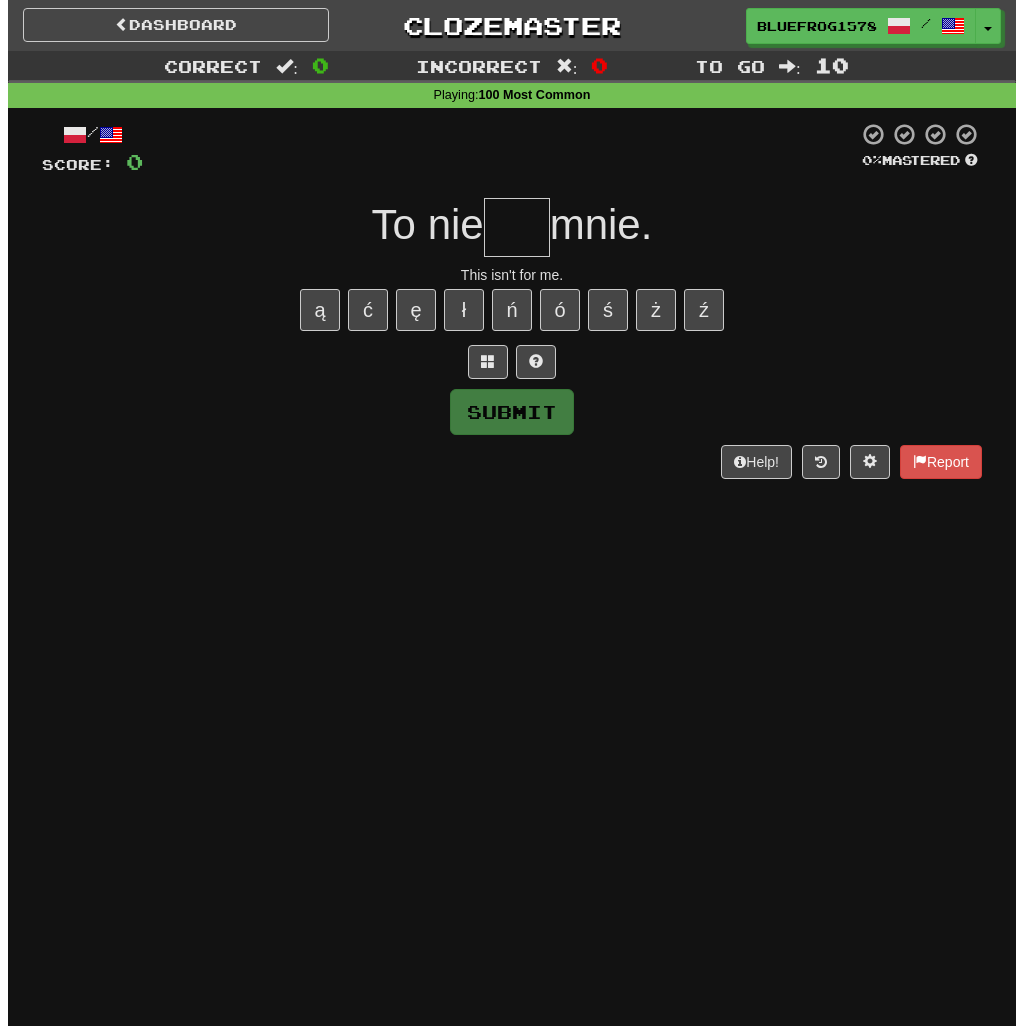 scroll, scrollTop: 0, scrollLeft: 0, axis: both 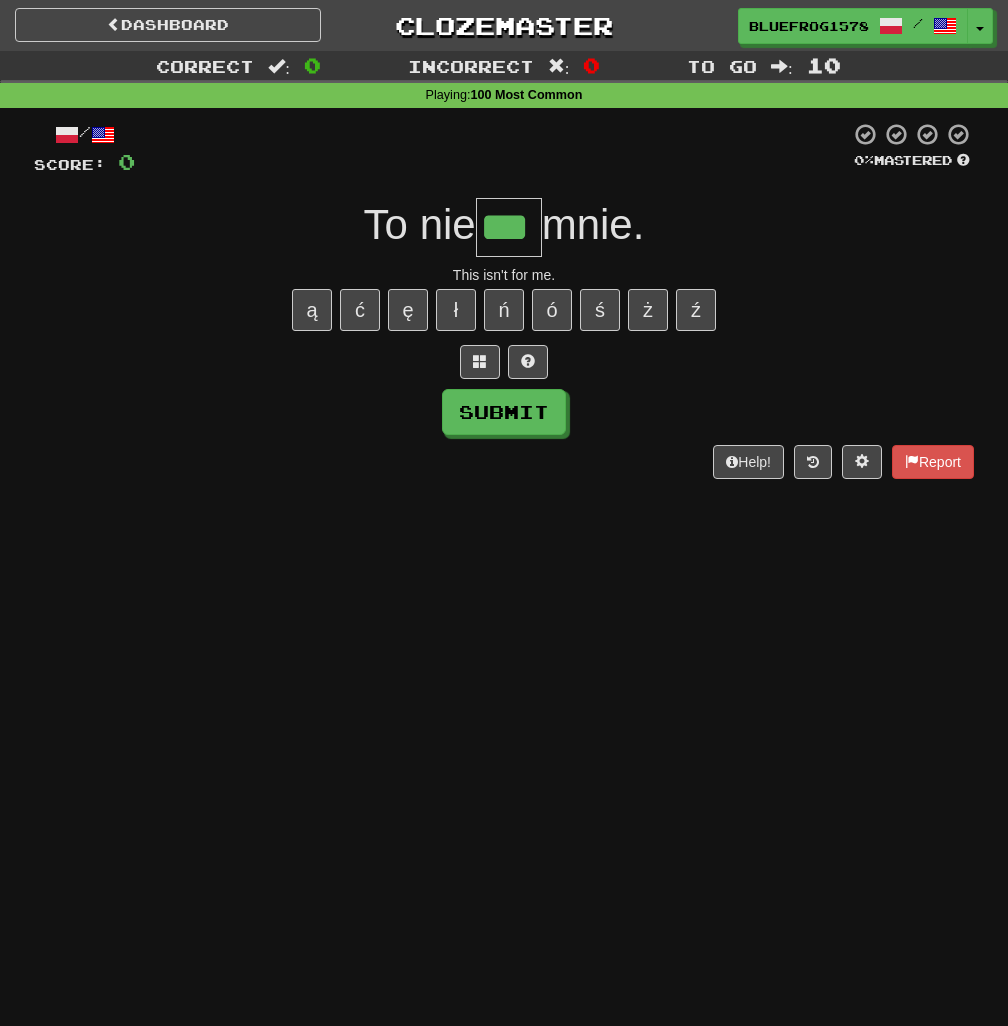 type on "***" 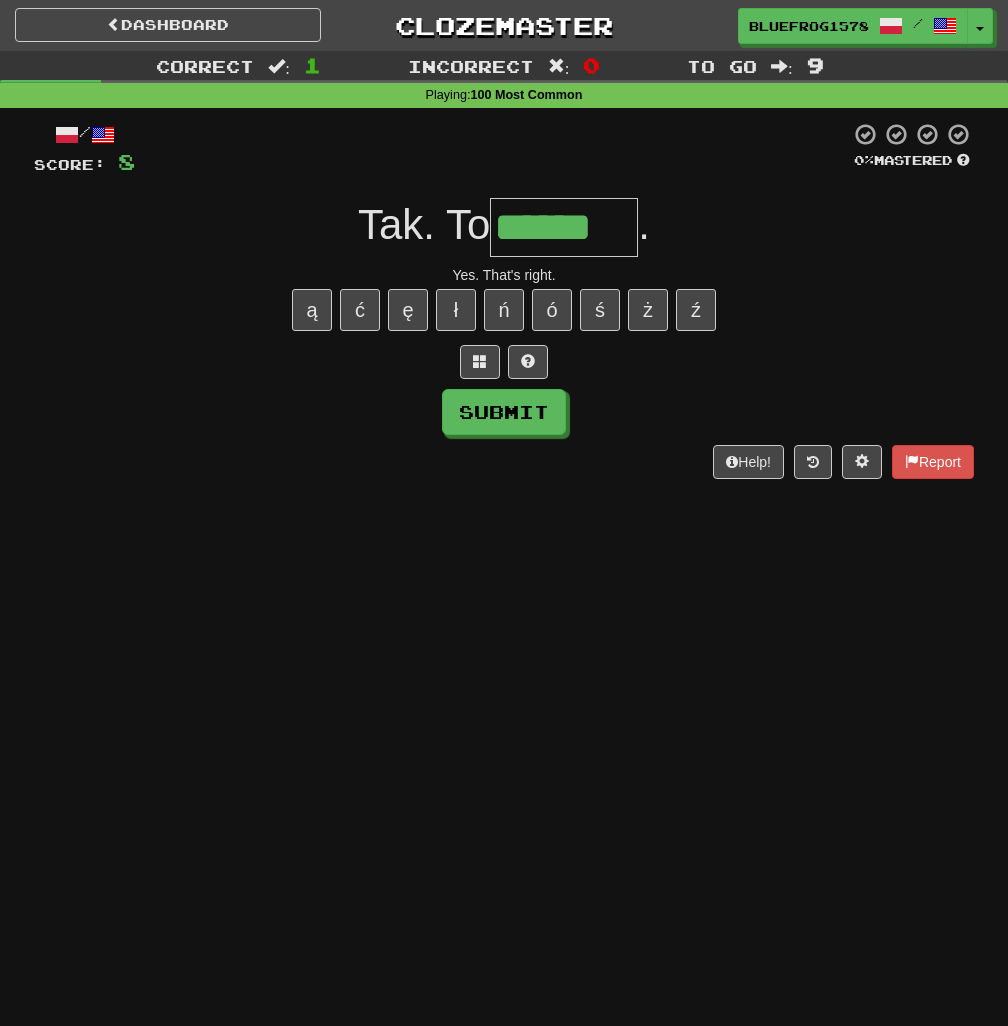 type on "******" 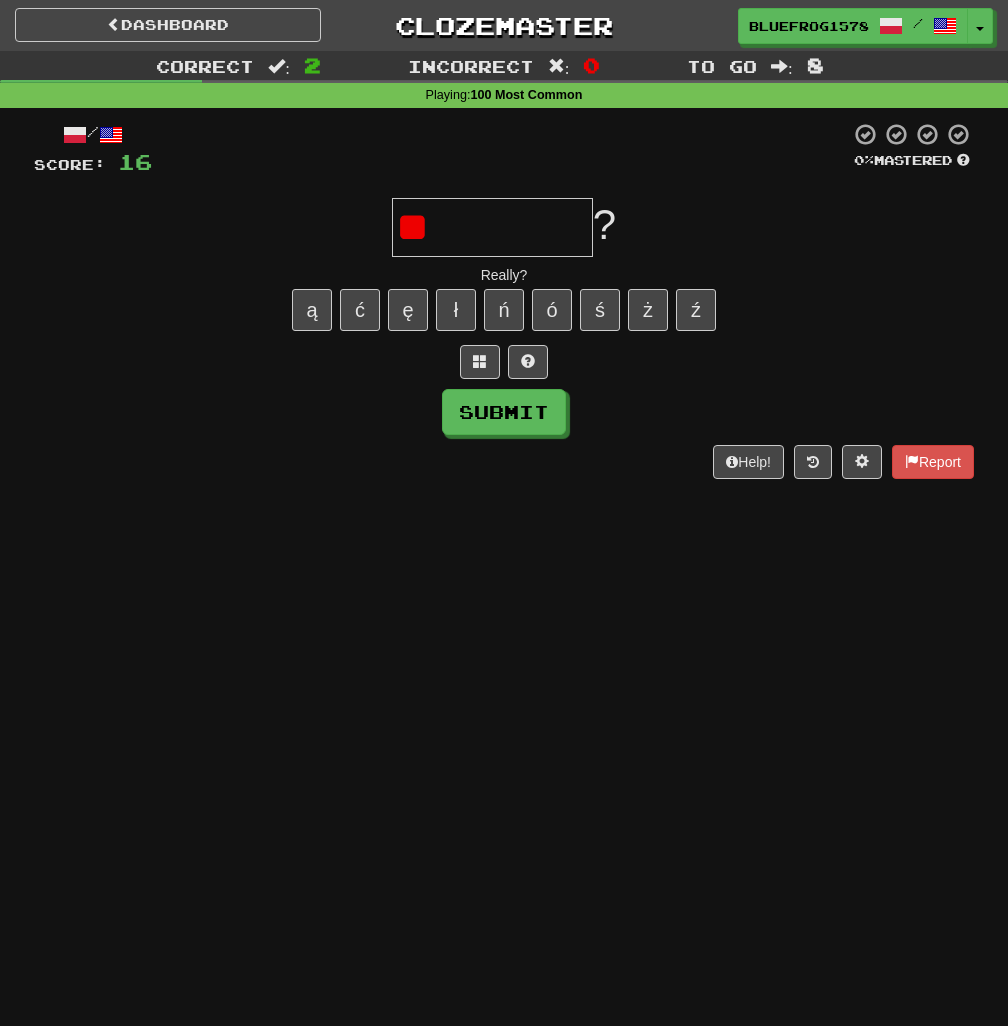 type on "*" 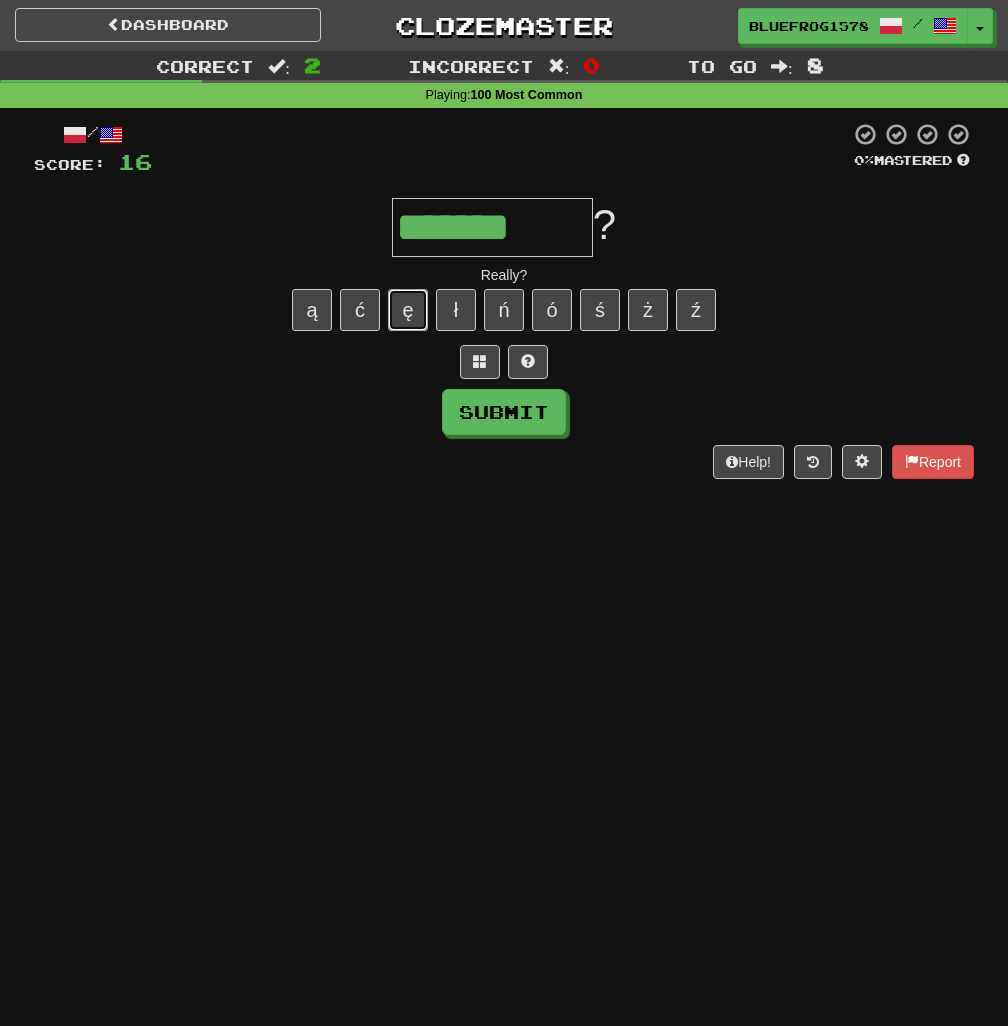 click on "ę" at bounding box center (408, 310) 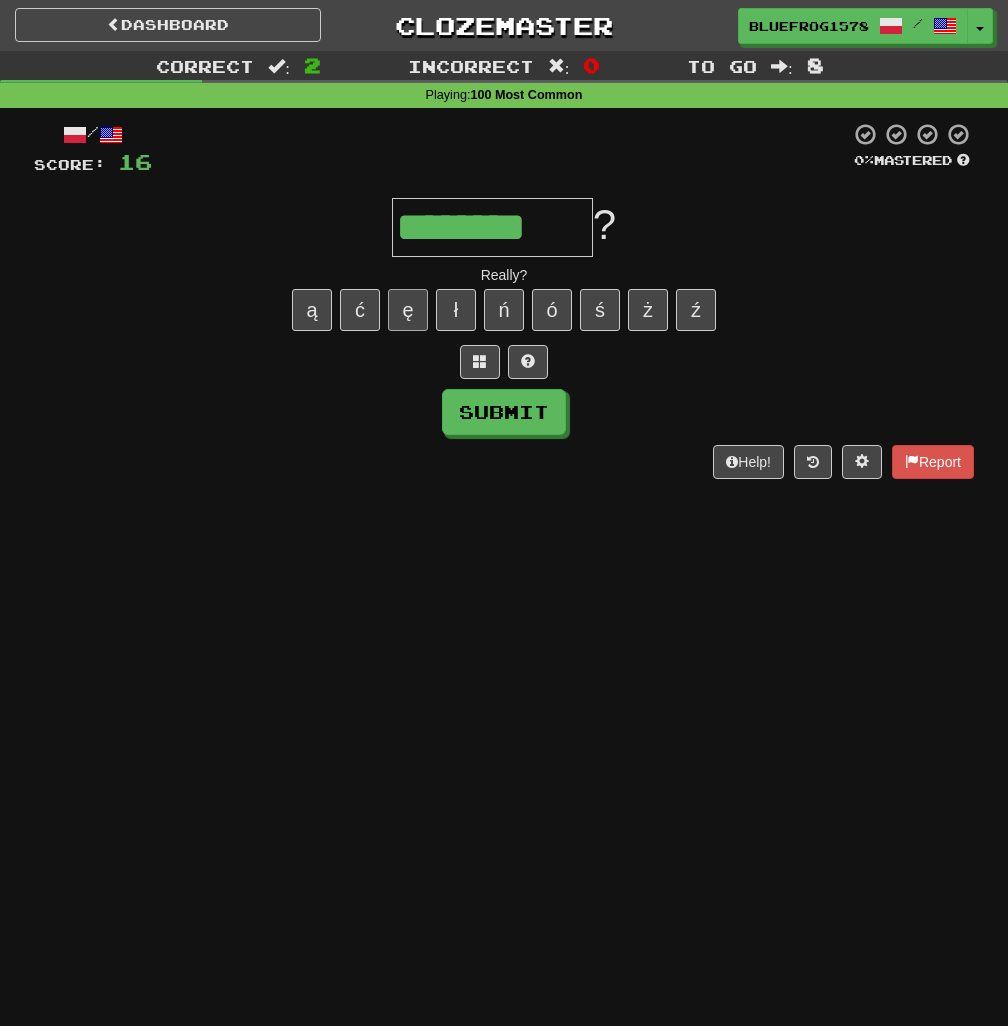 type on "********" 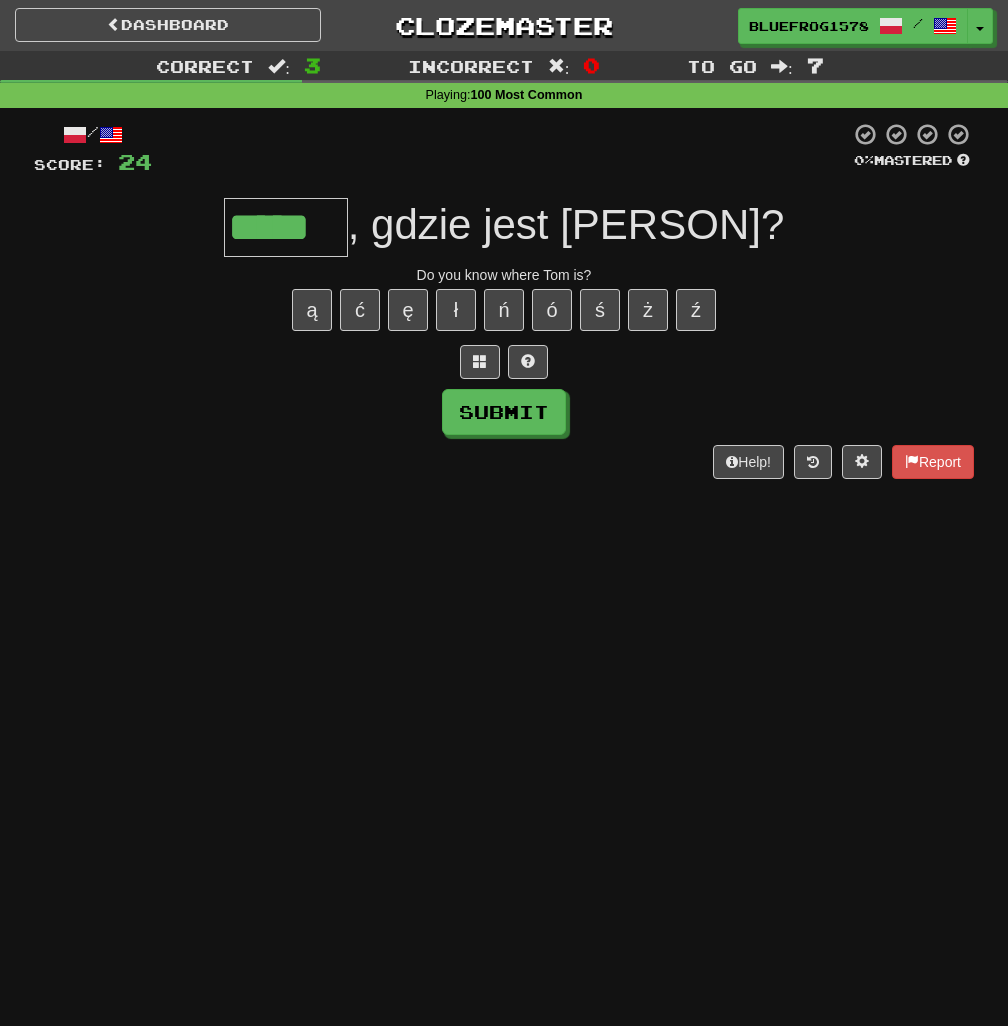 type on "*****" 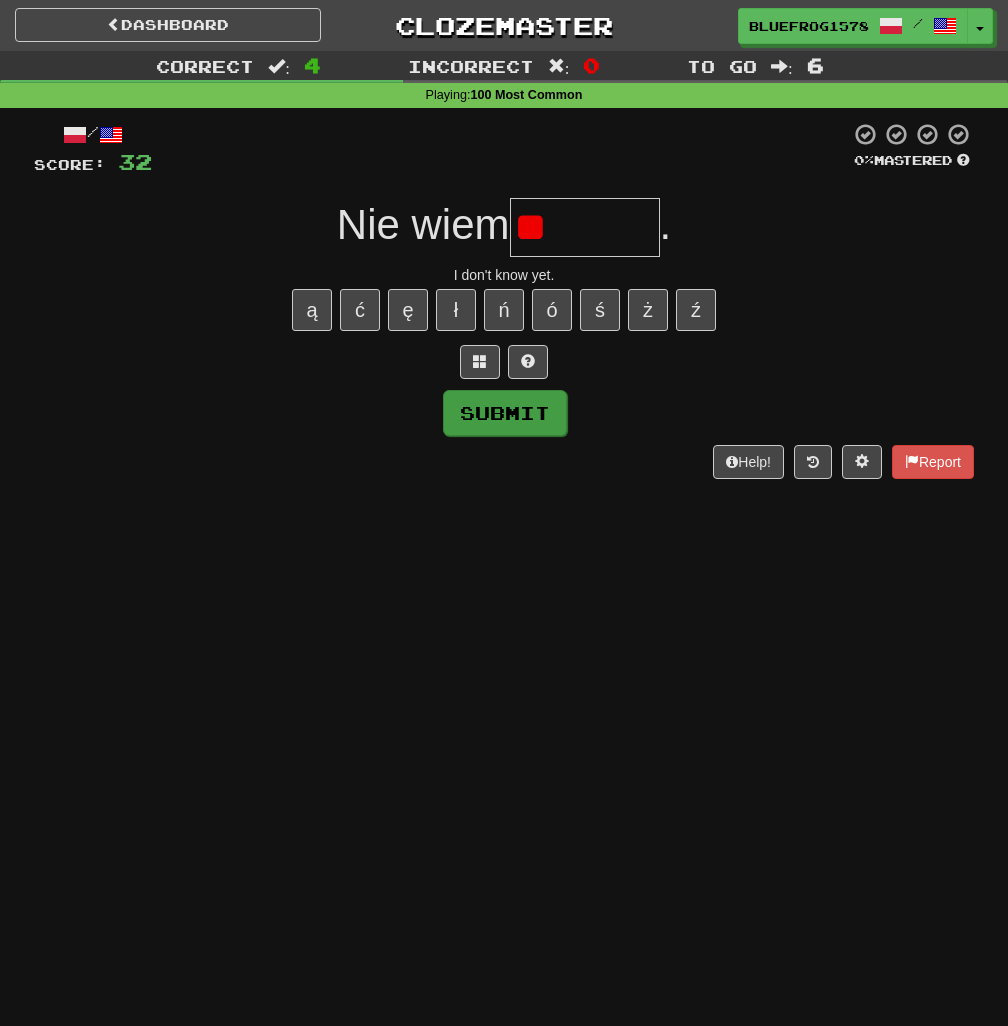 type on "*" 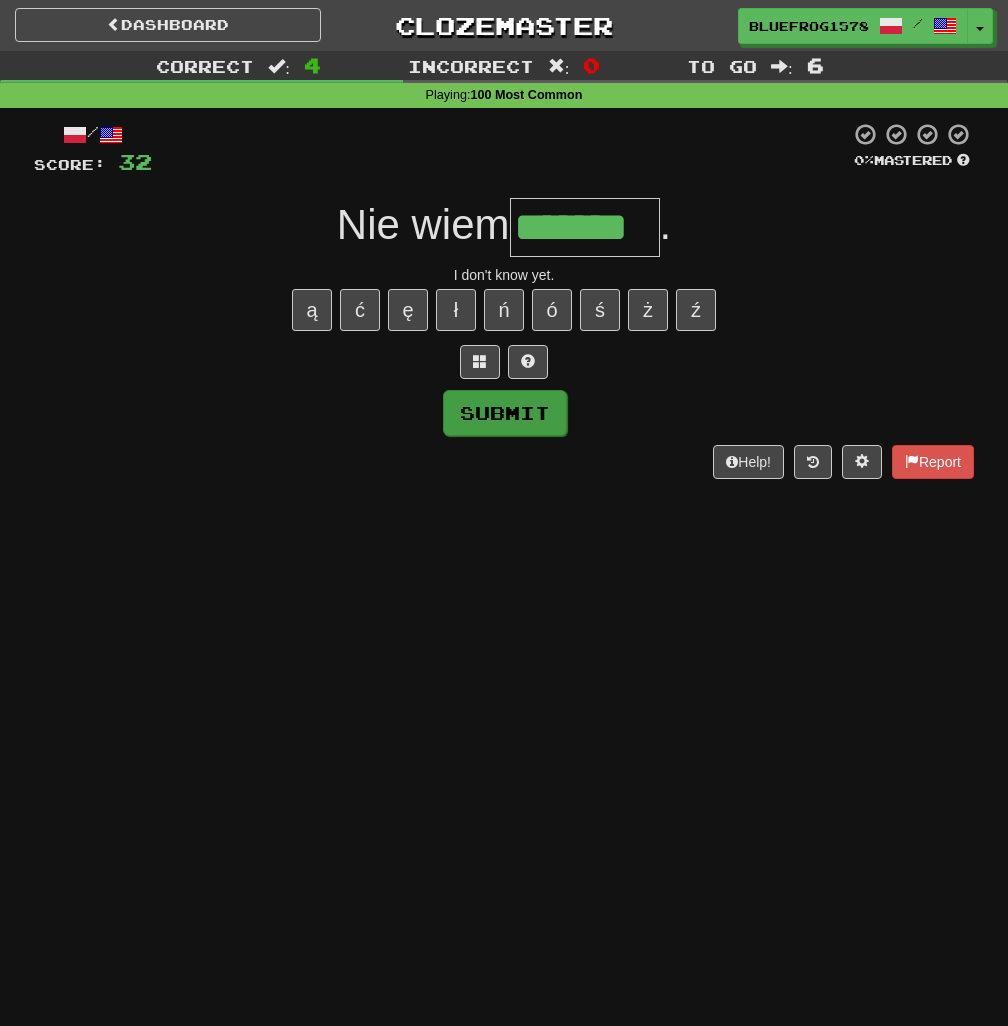 type on "*******" 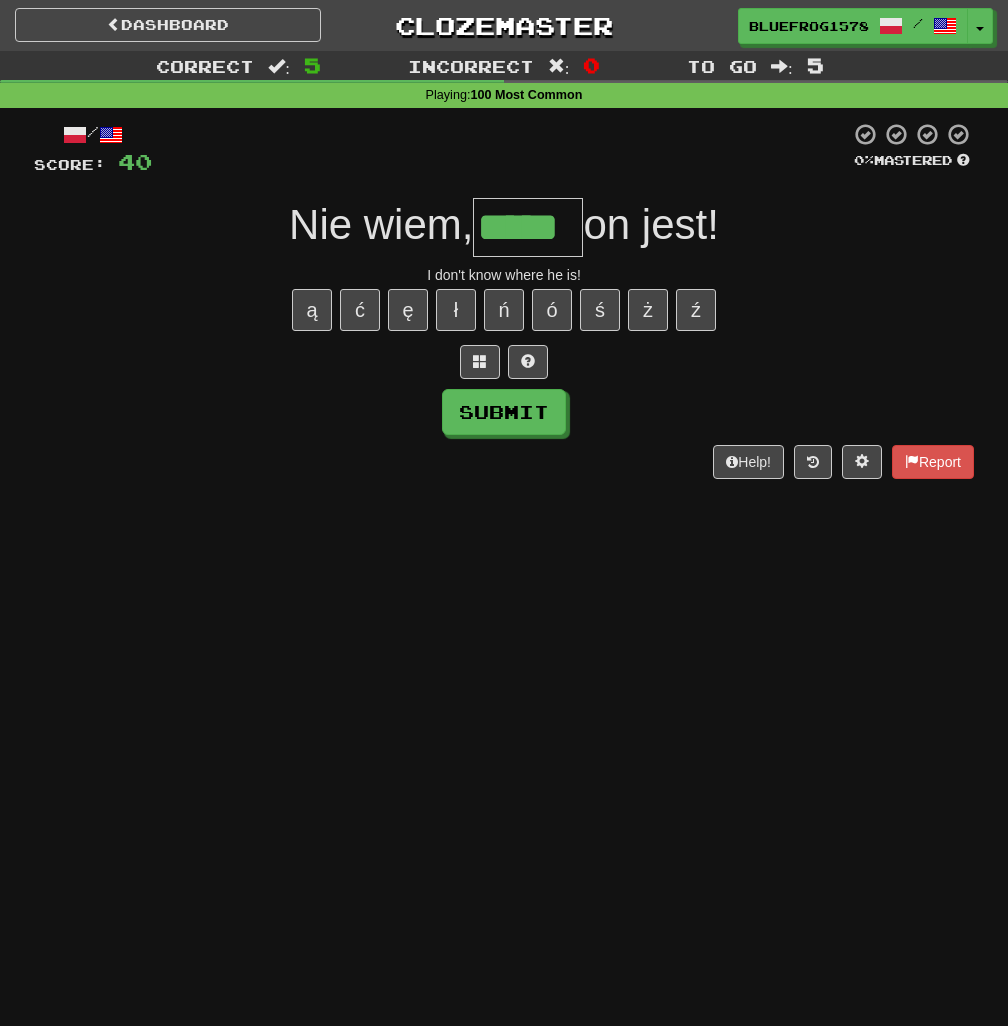 type on "*****" 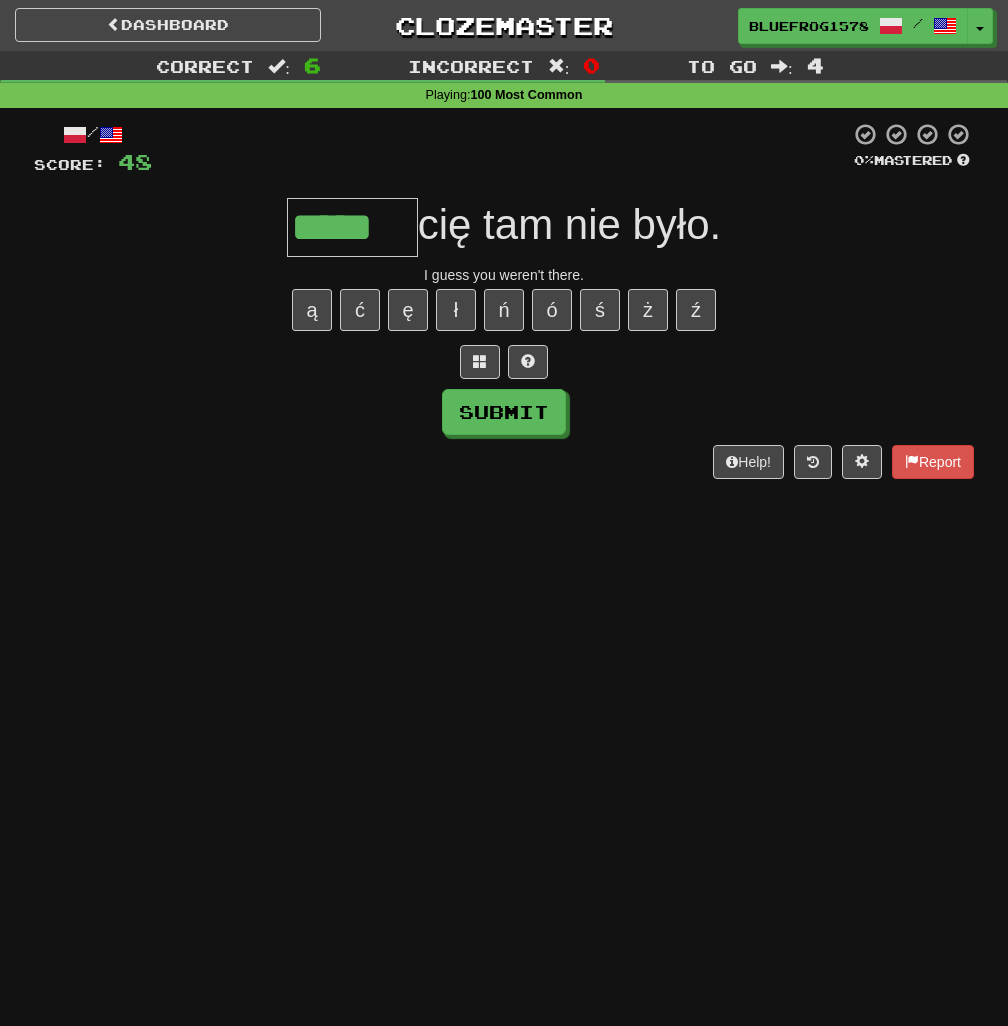 type on "*****" 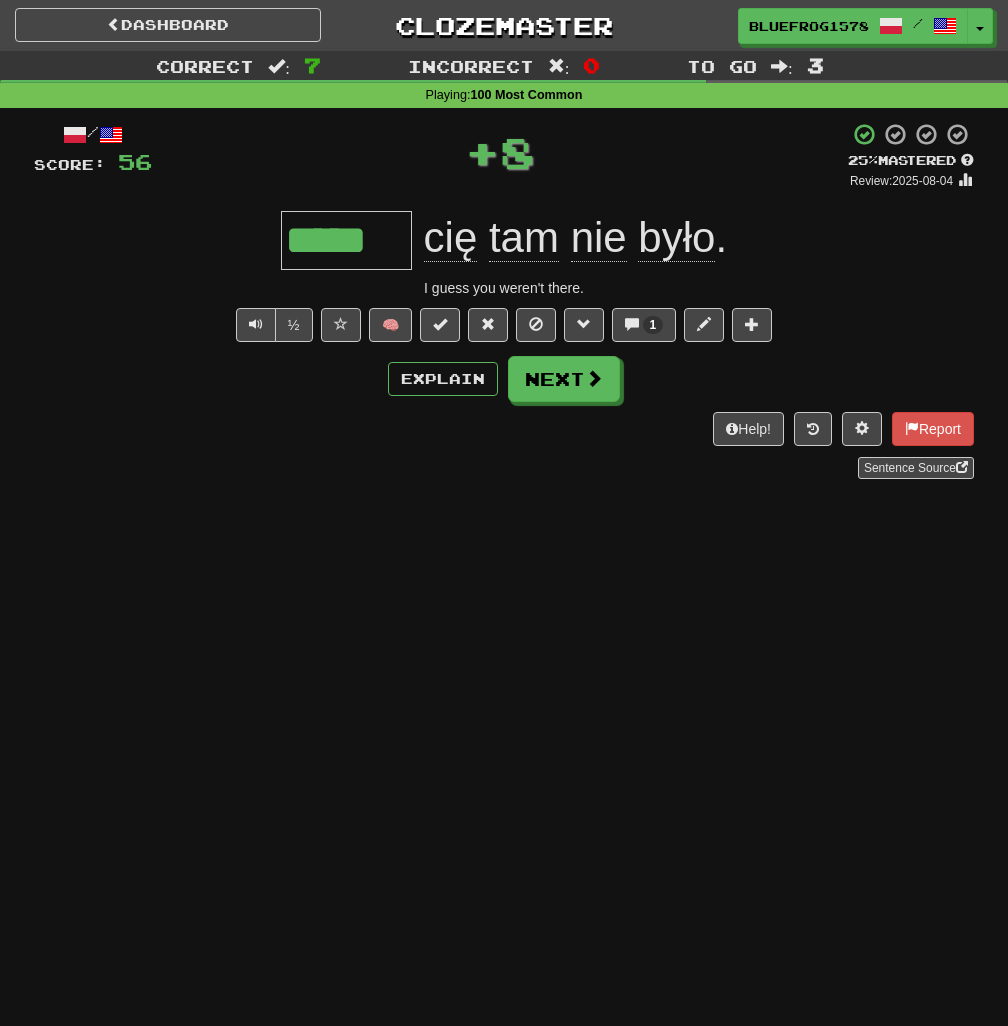 type 